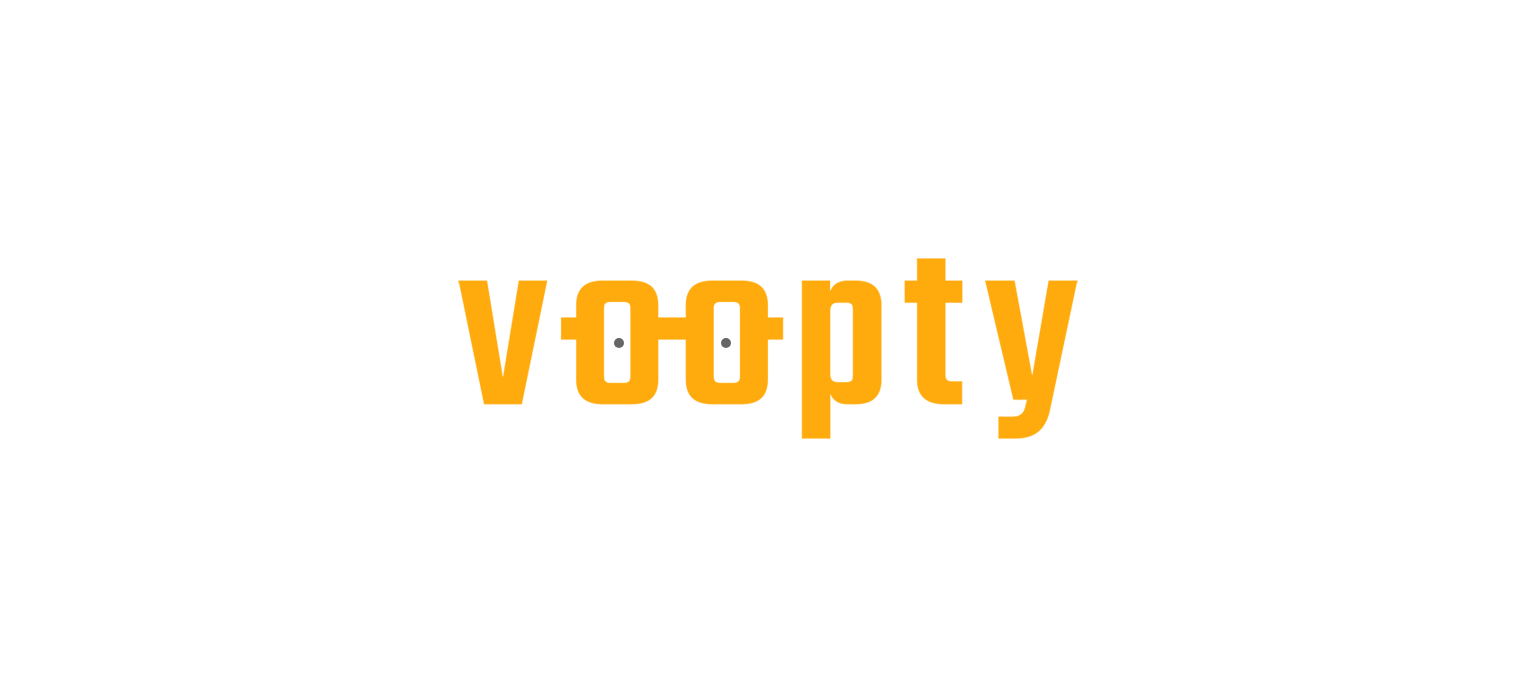 scroll, scrollTop: 0, scrollLeft: 0, axis: both 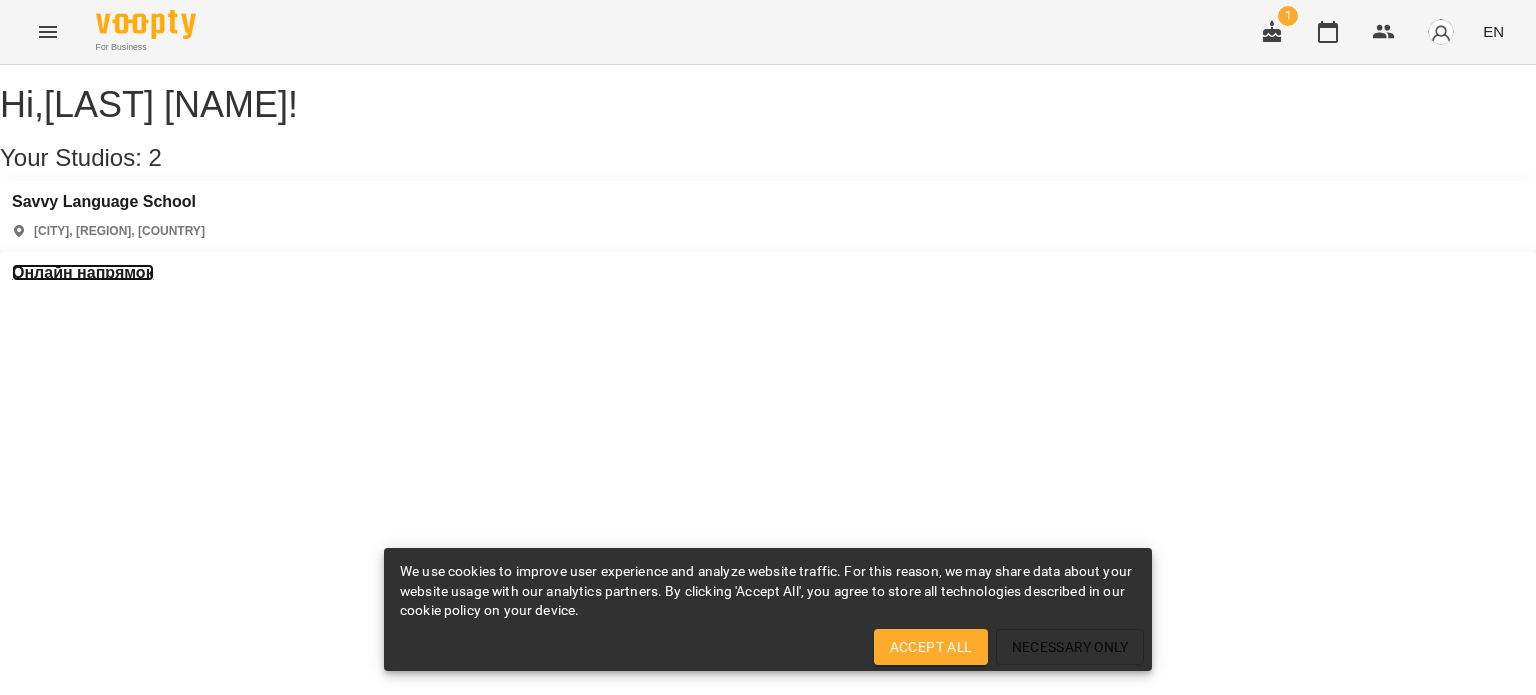 click on "Онлайн напрямок" at bounding box center [83, 273] 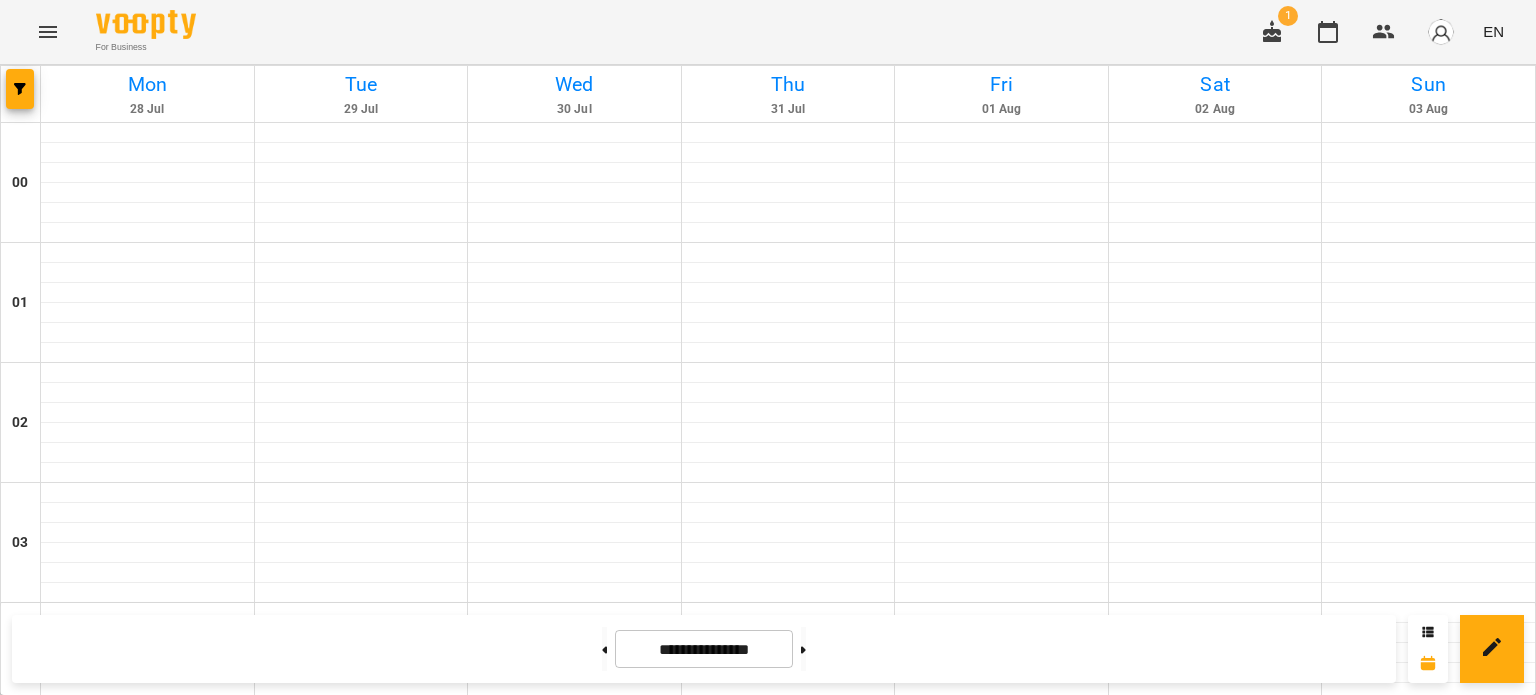 scroll, scrollTop: 2397, scrollLeft: 0, axis: vertical 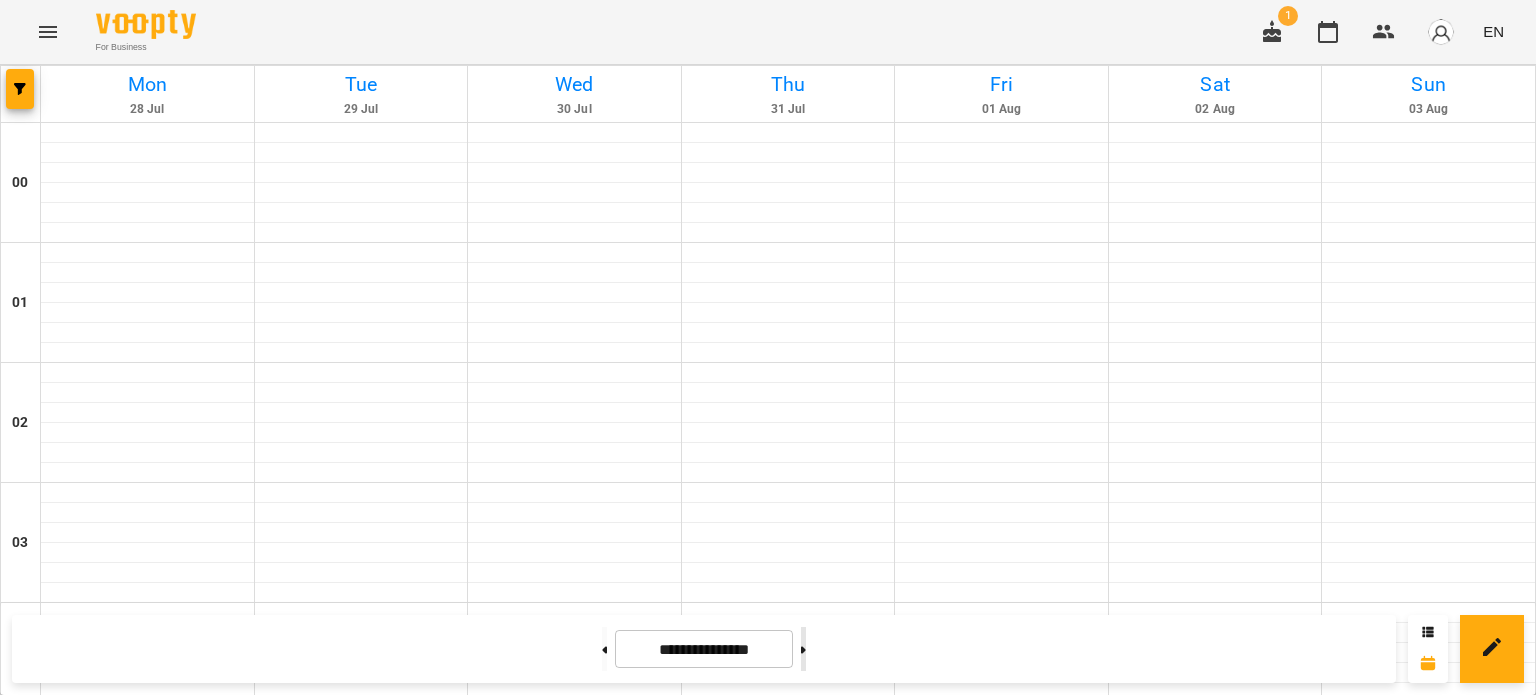 click at bounding box center (803, 649) 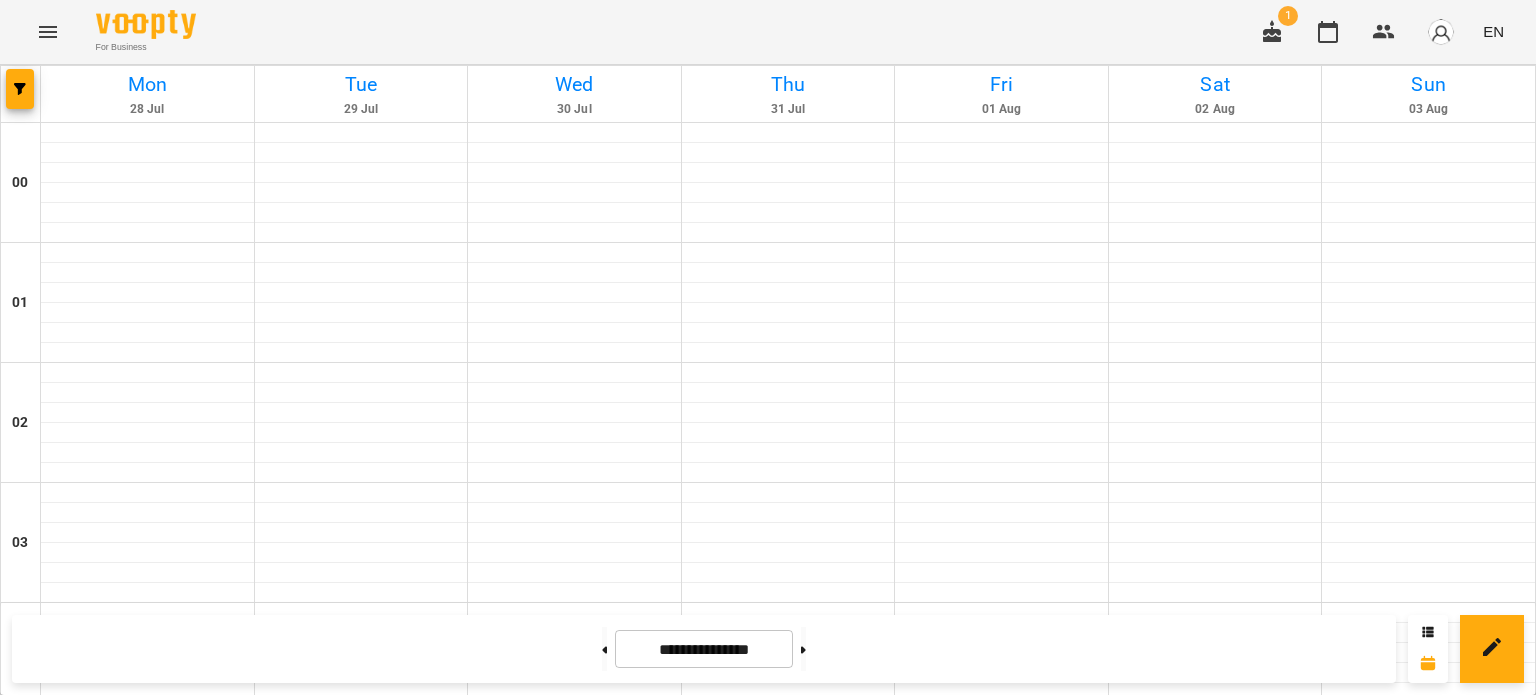 type on "**********" 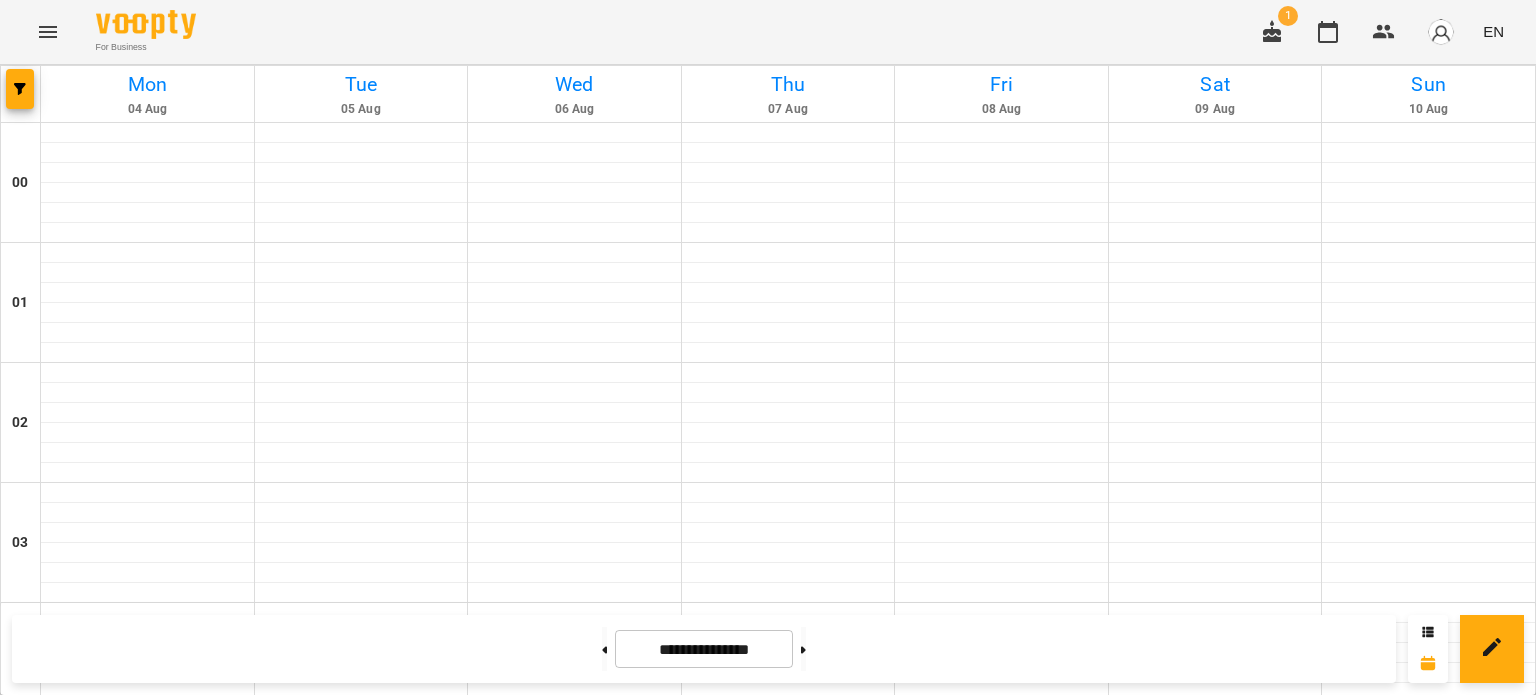 scroll, scrollTop: 997, scrollLeft: 0, axis: vertical 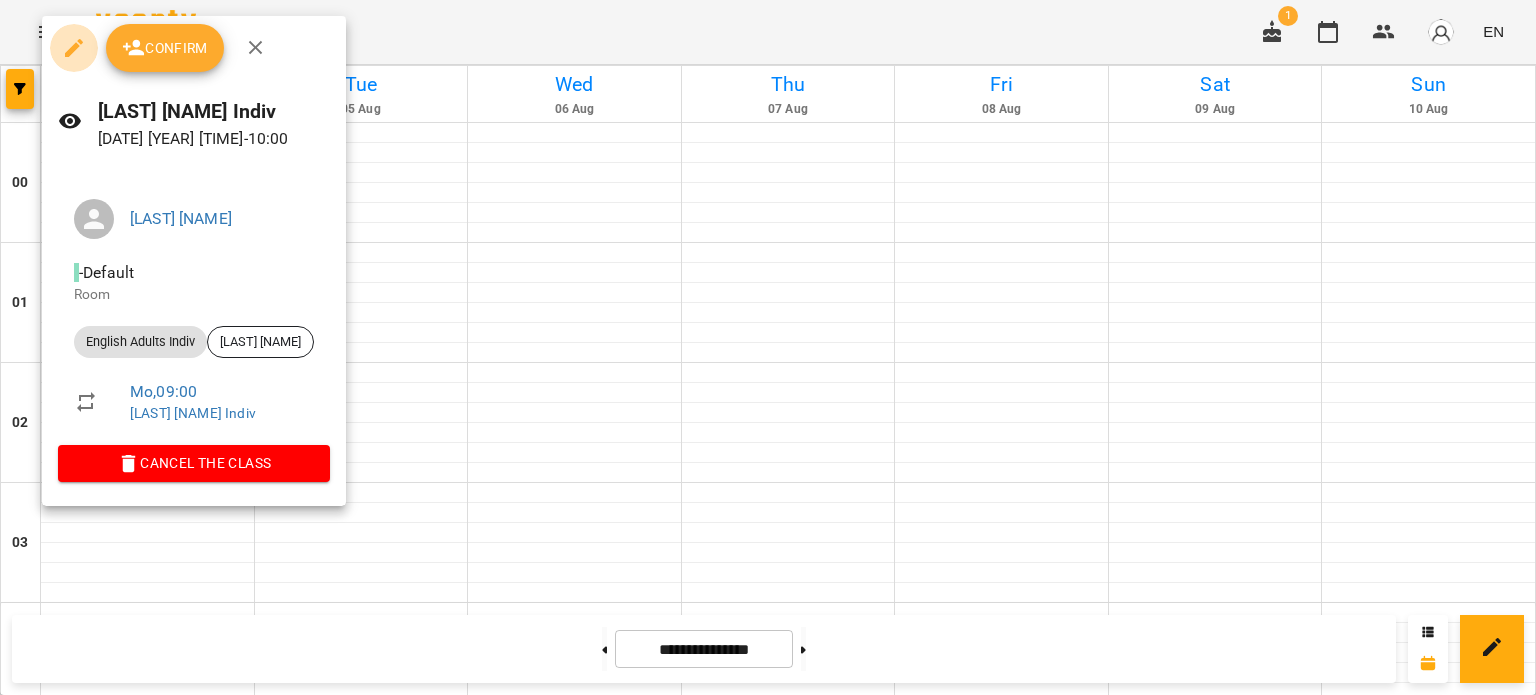 click 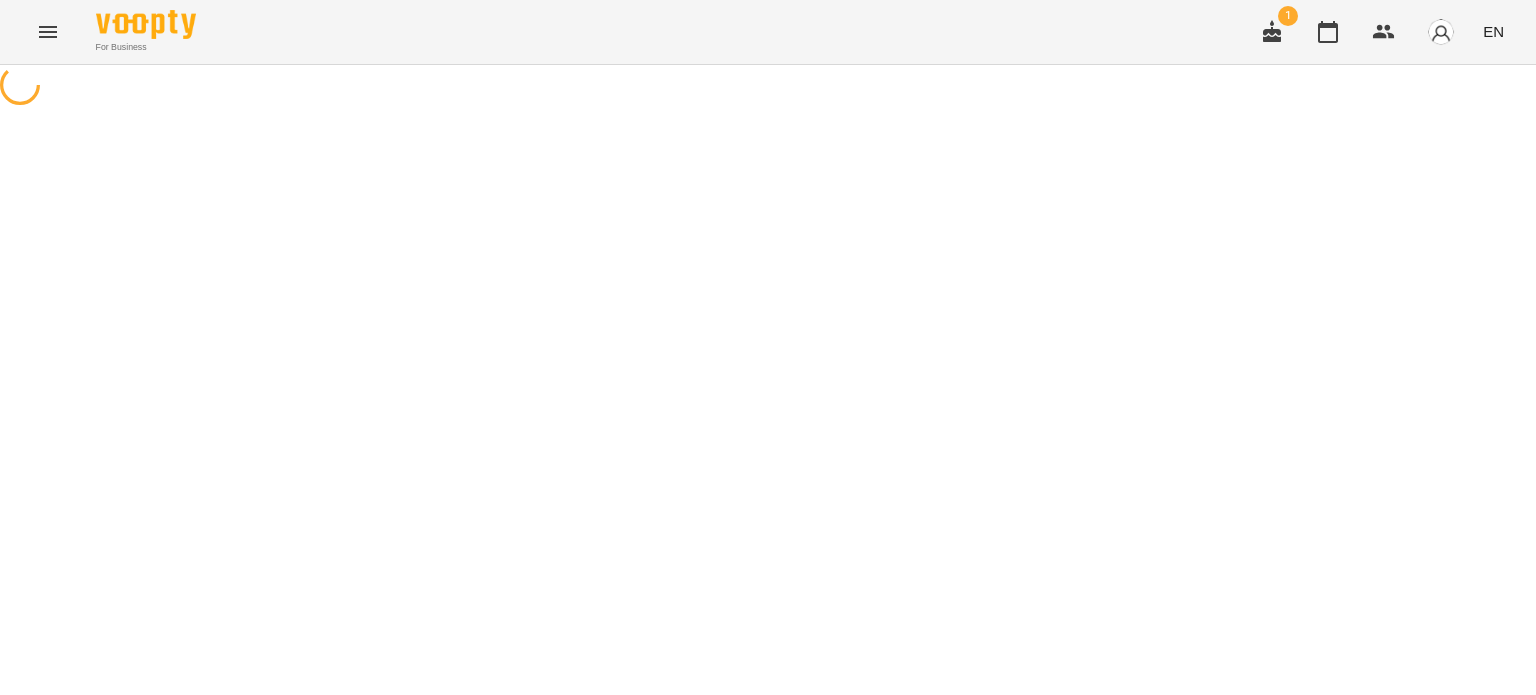 select on "**********" 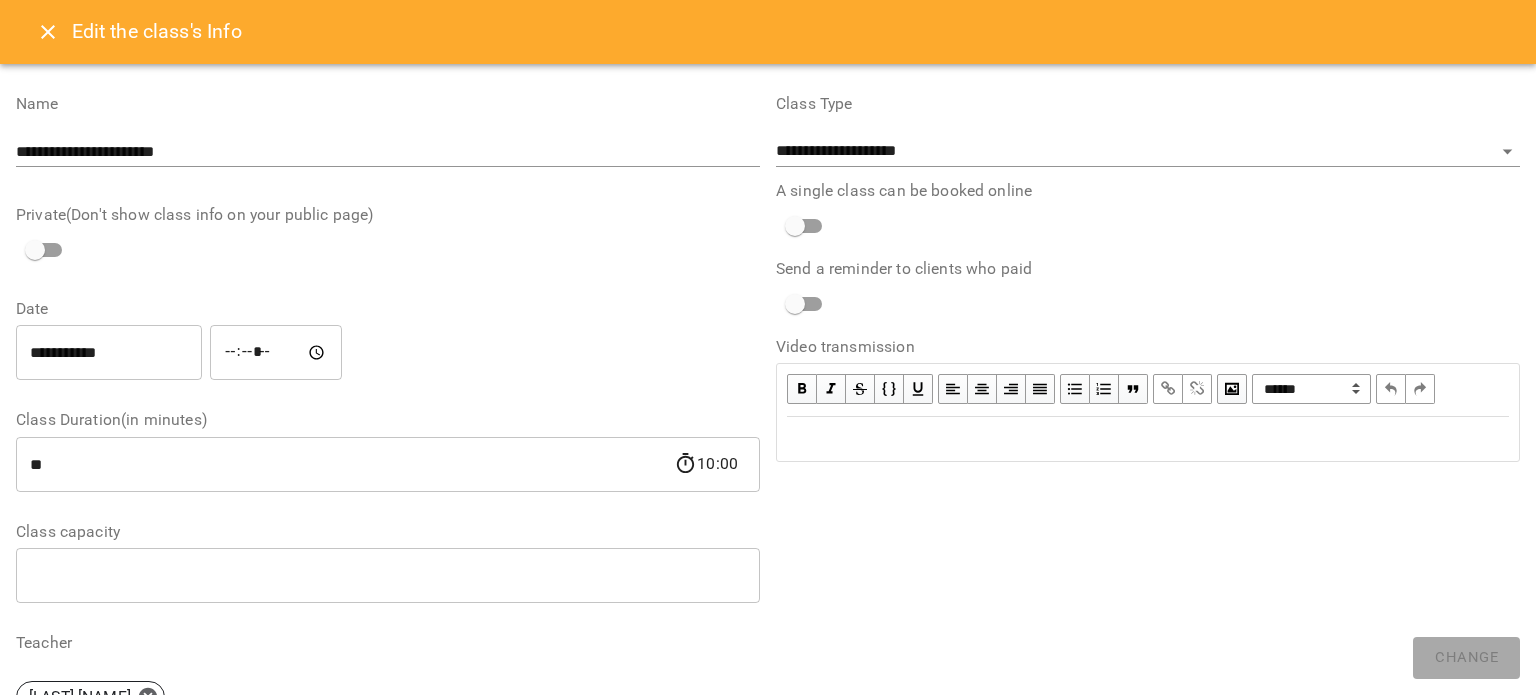 click on "**********" at bounding box center [109, 353] 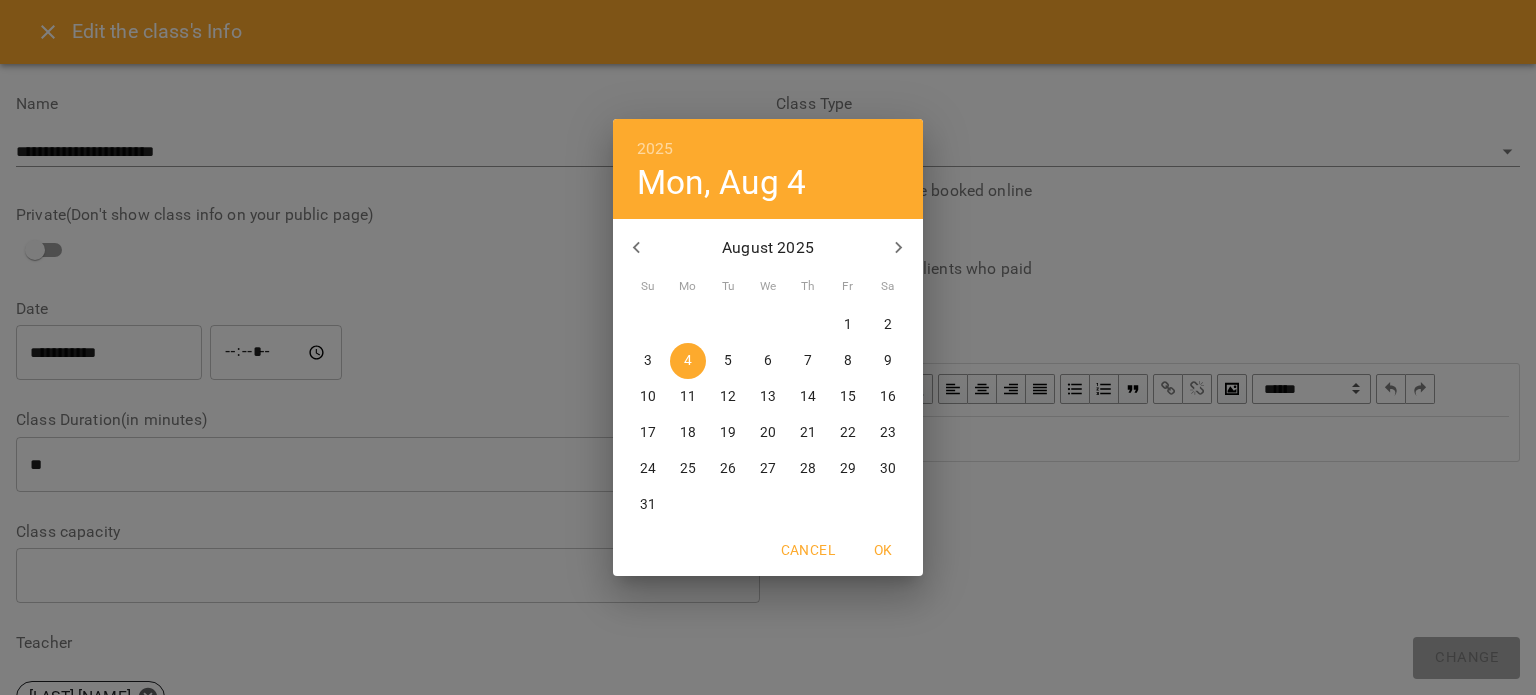 click on "5" at bounding box center (728, 361) 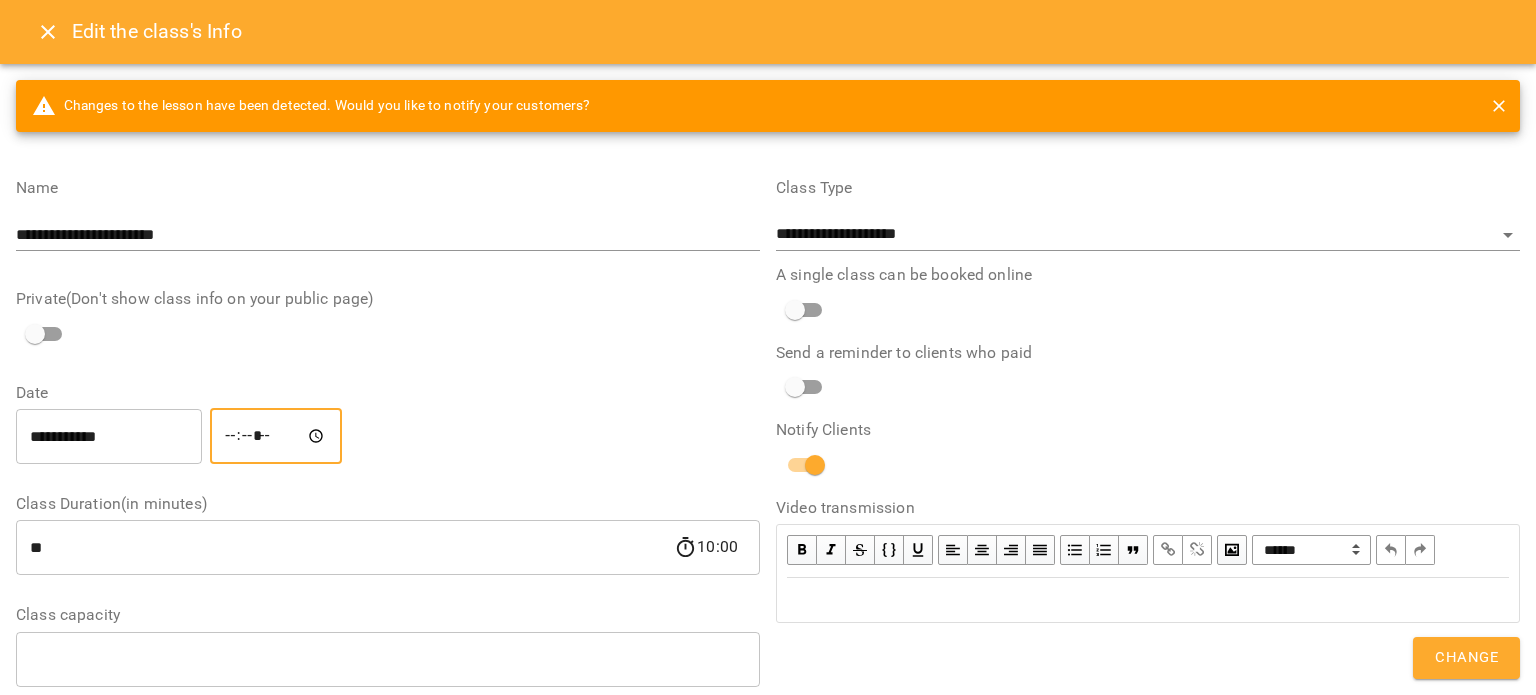 click on "*****" at bounding box center (276, 436) 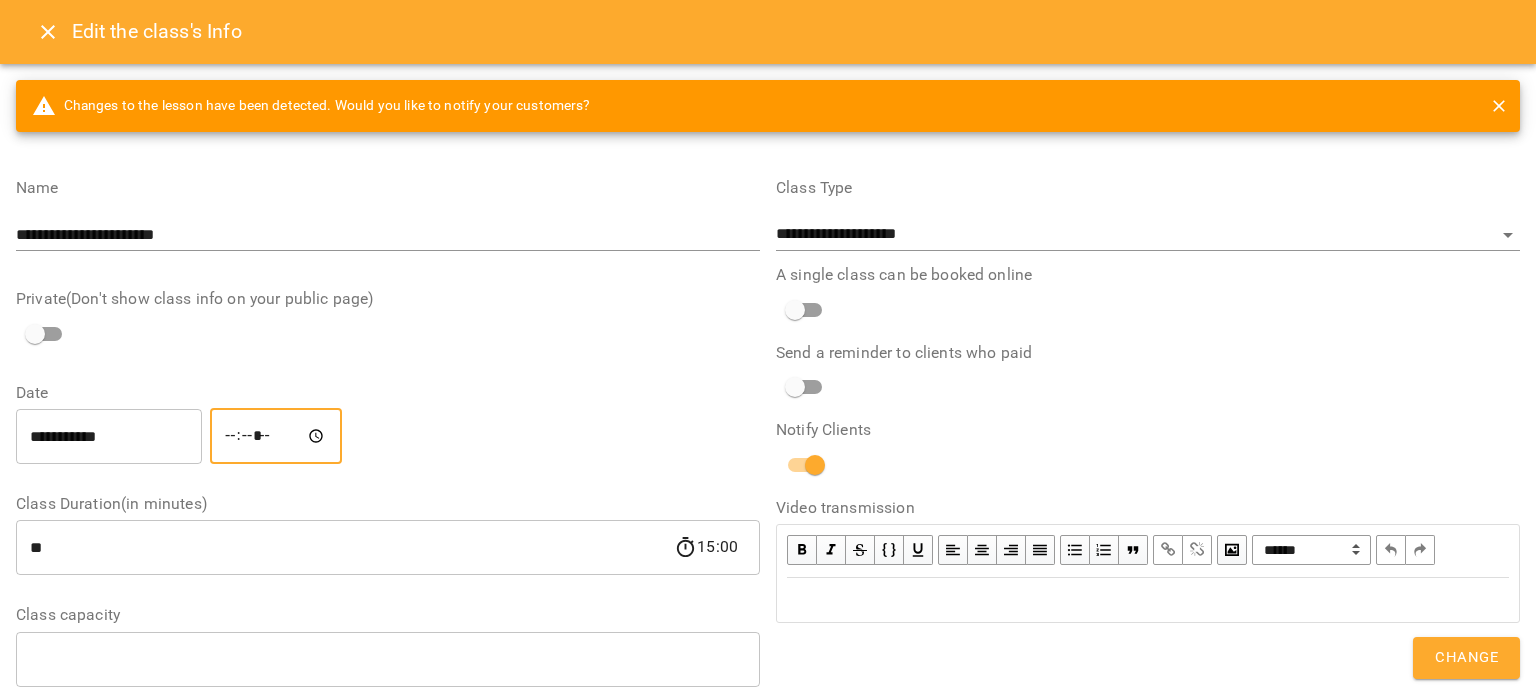click on "Change" at bounding box center [1466, 658] 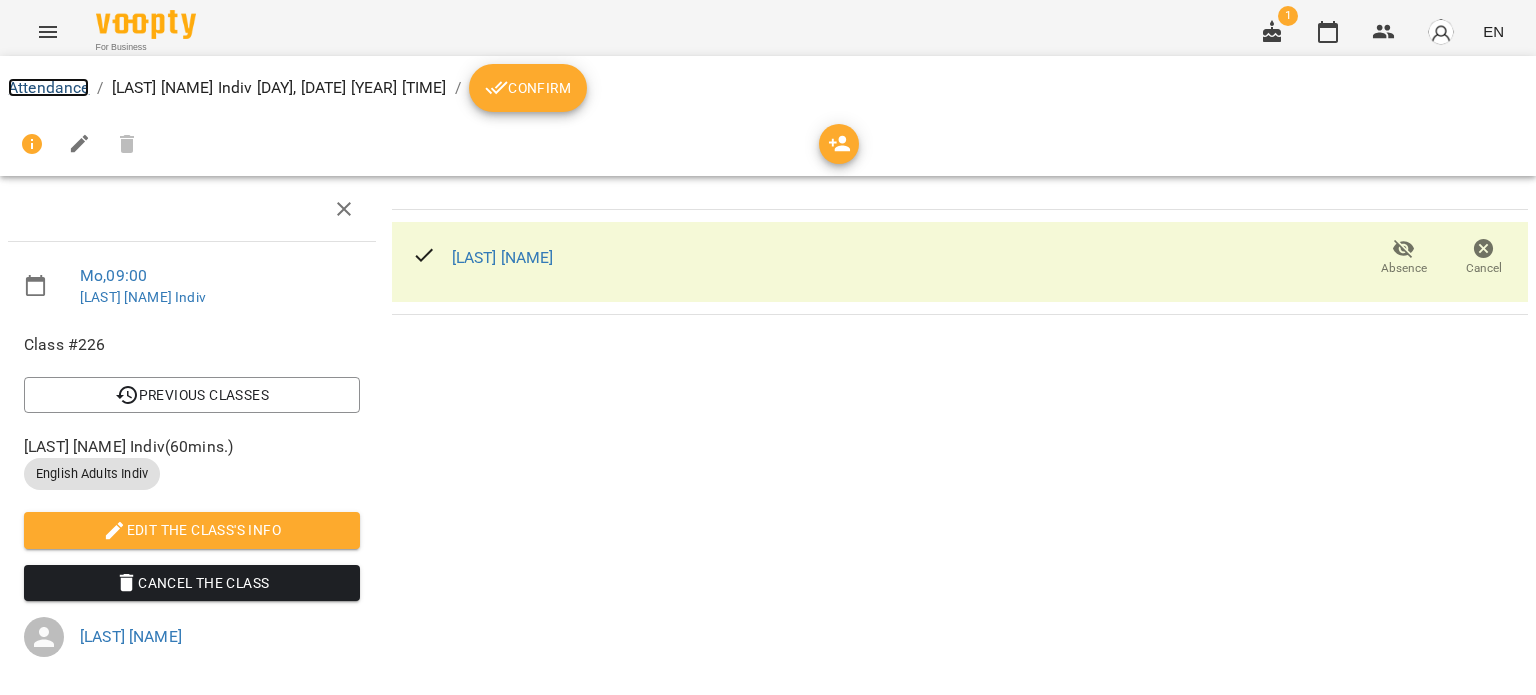 click on "Attendance" at bounding box center (48, 87) 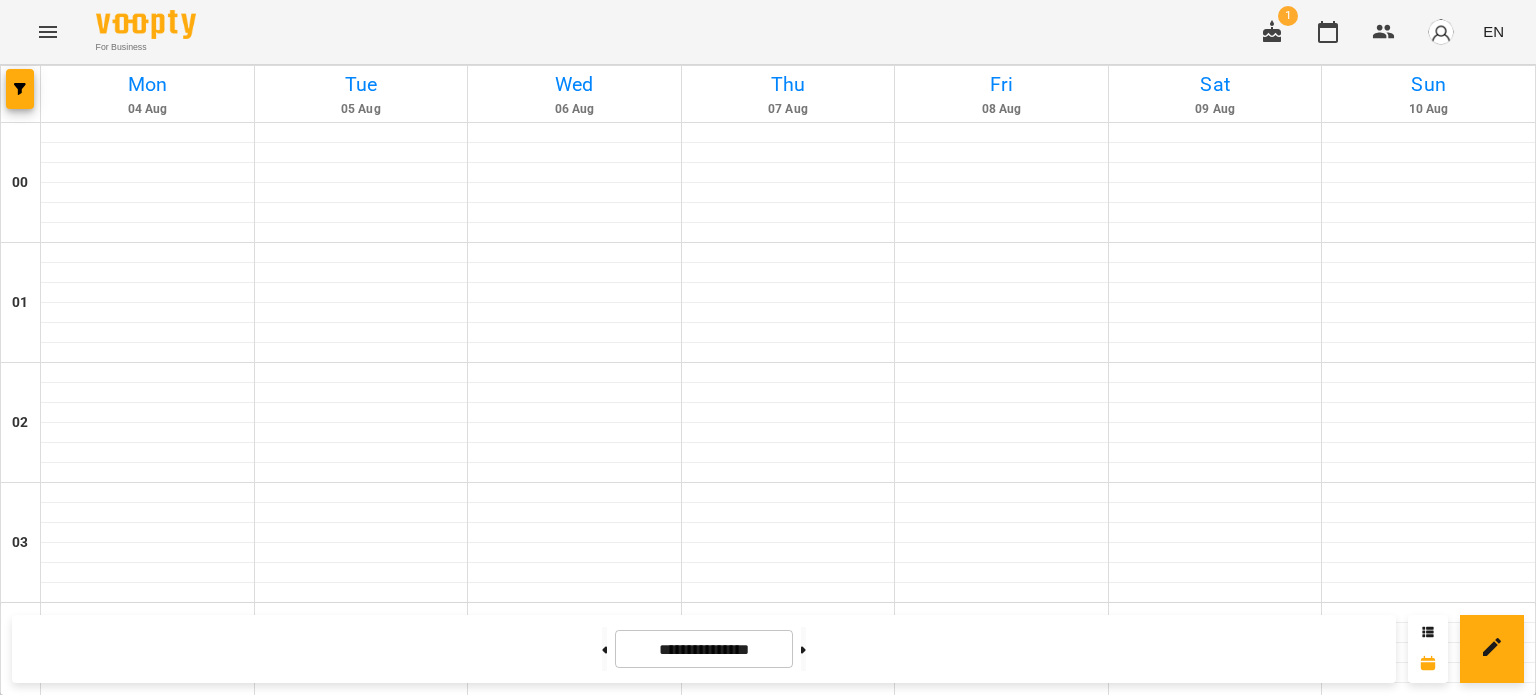 scroll, scrollTop: 1100, scrollLeft: 0, axis: vertical 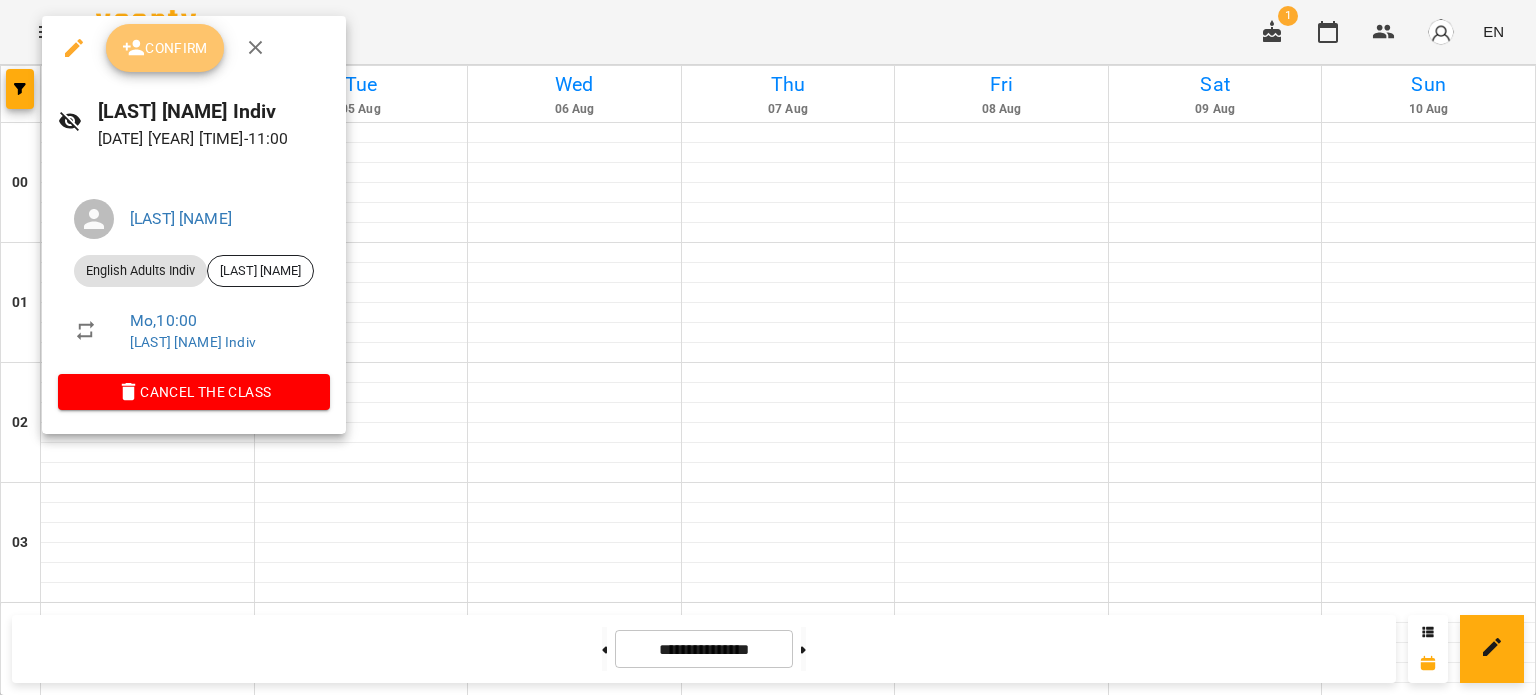 click on "Confirm" at bounding box center [165, 48] 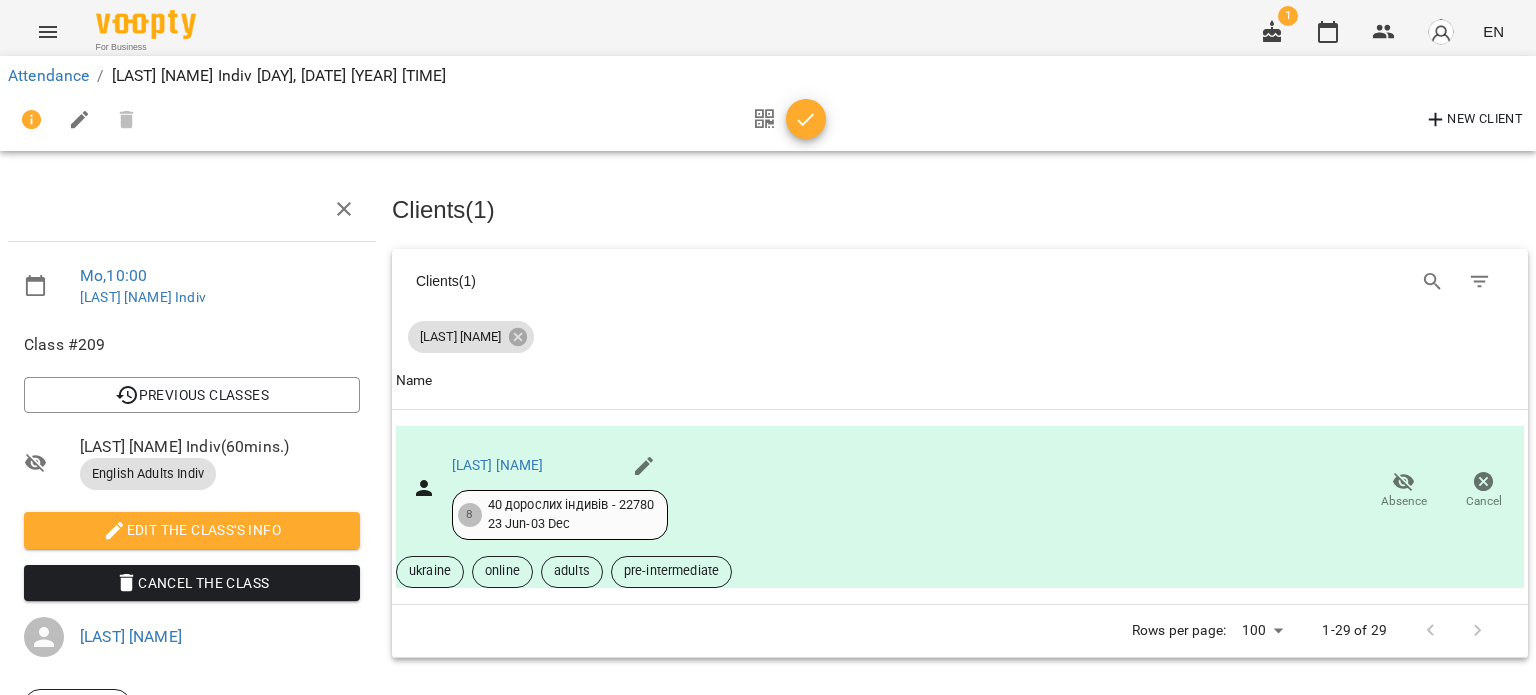 click 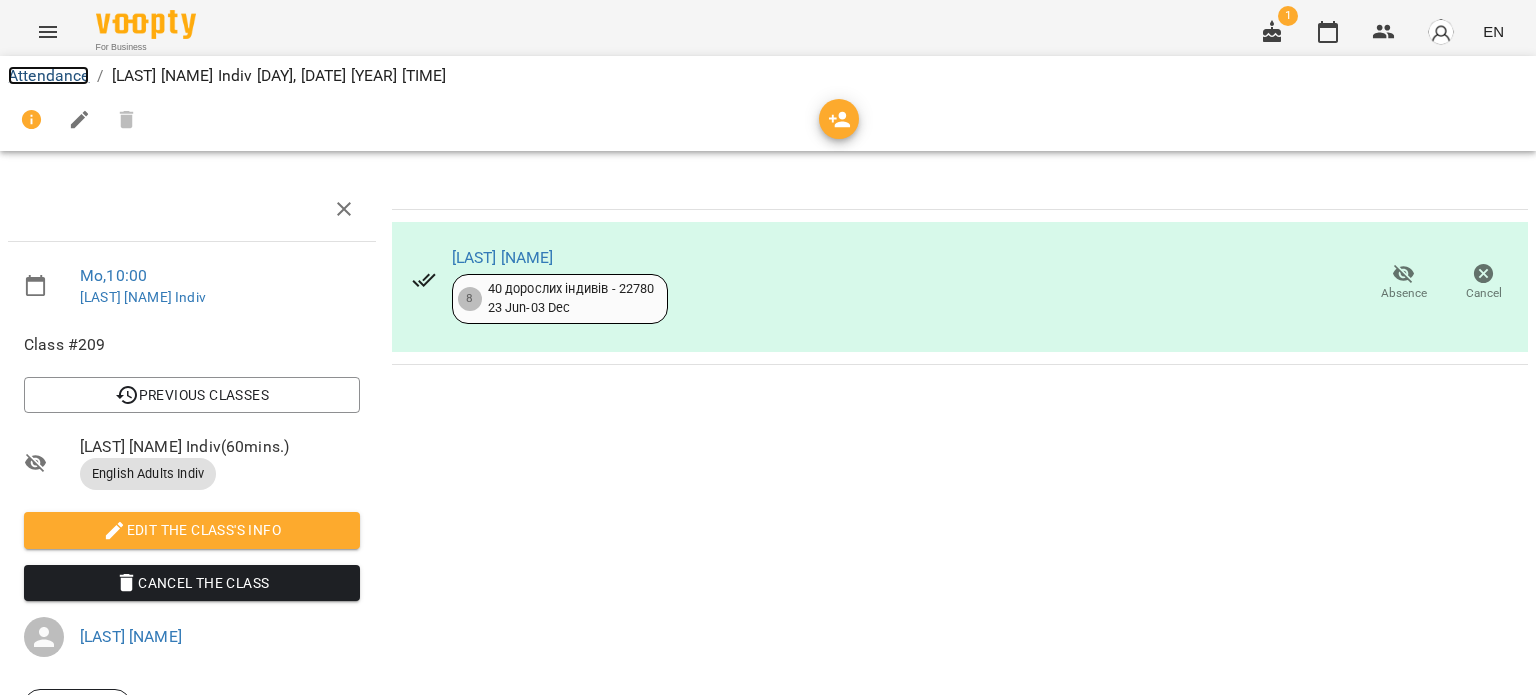 click on "Attendance" at bounding box center [48, 75] 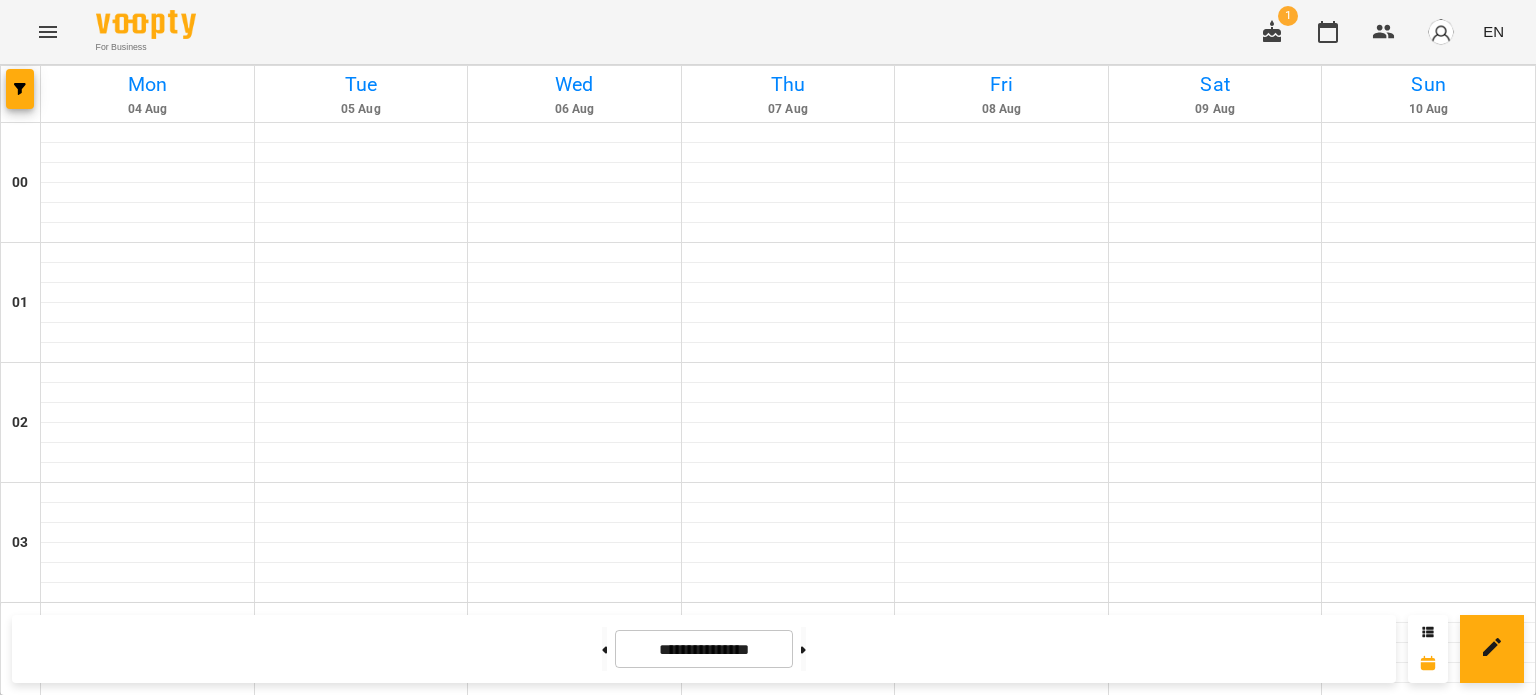 scroll, scrollTop: 1100, scrollLeft: 0, axis: vertical 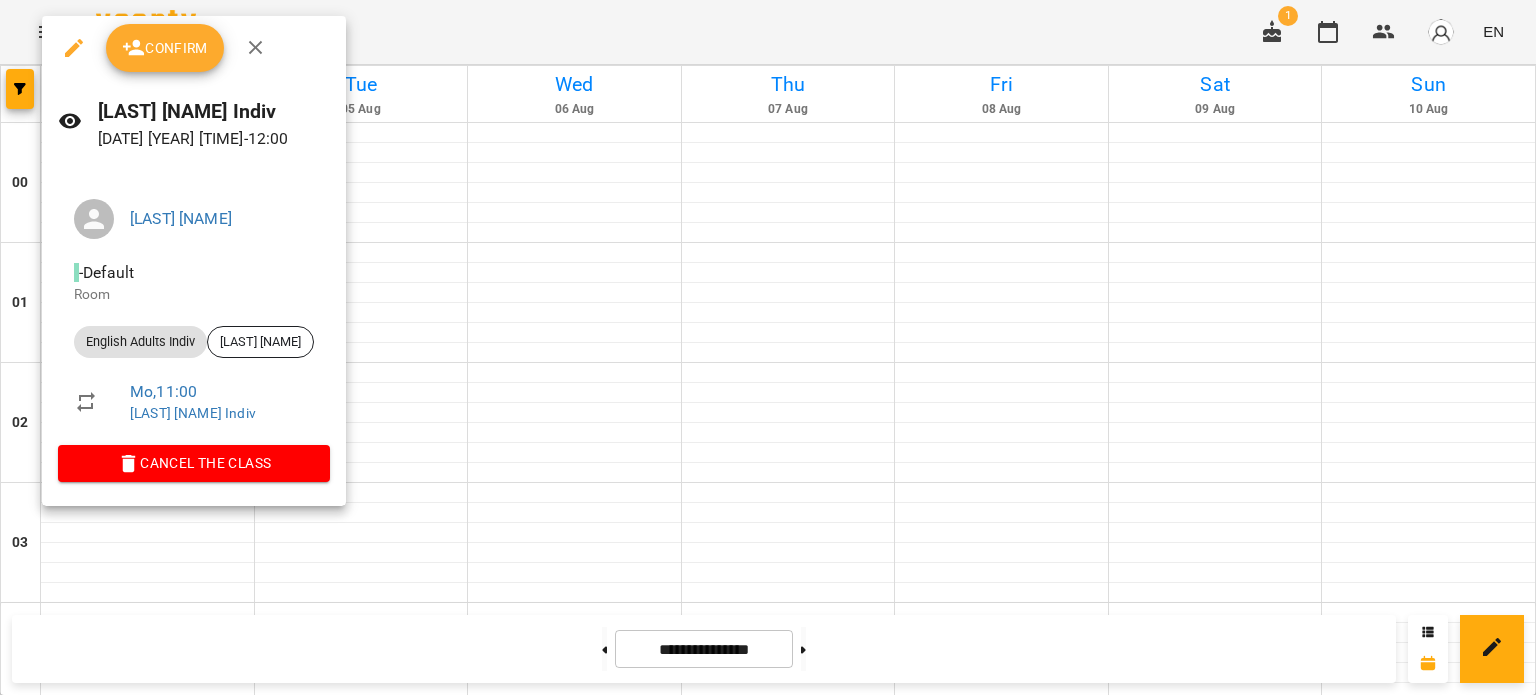 click on "Confirm" at bounding box center [165, 48] 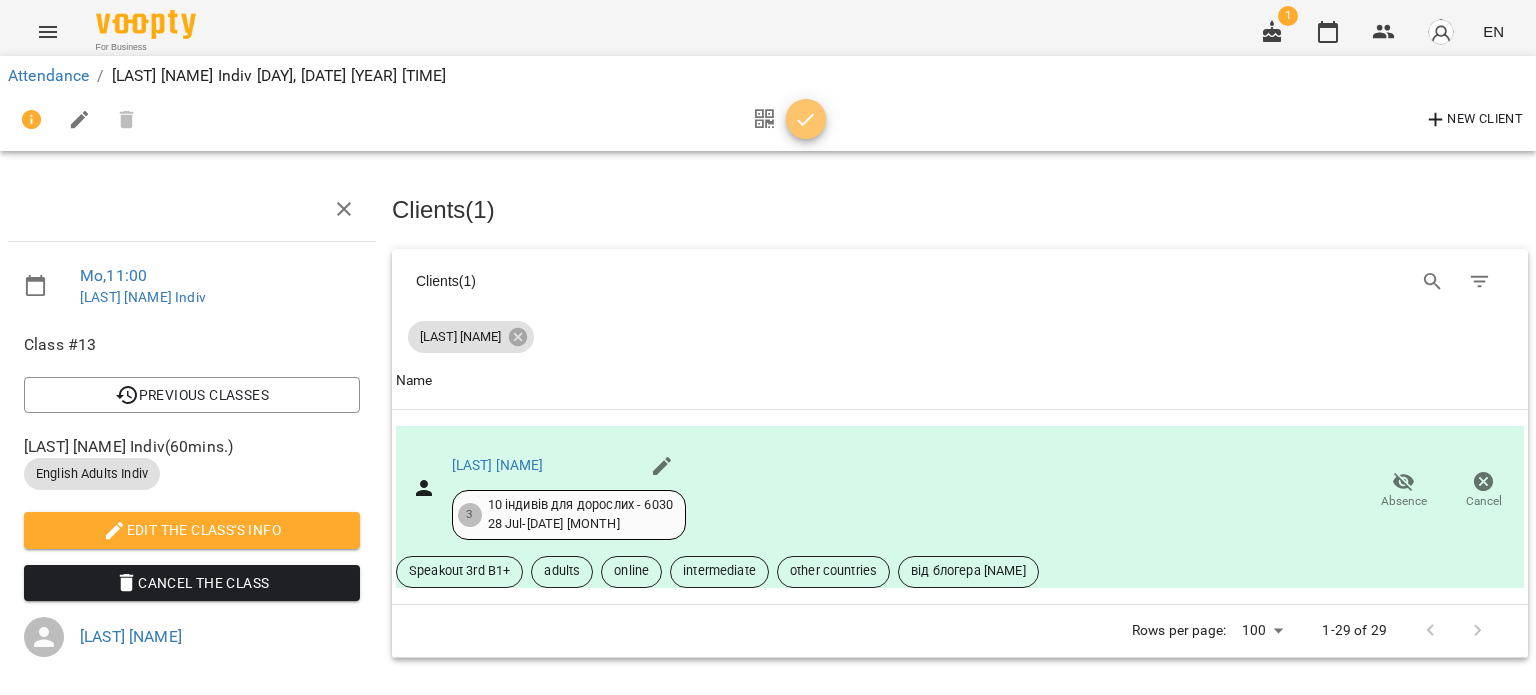 click 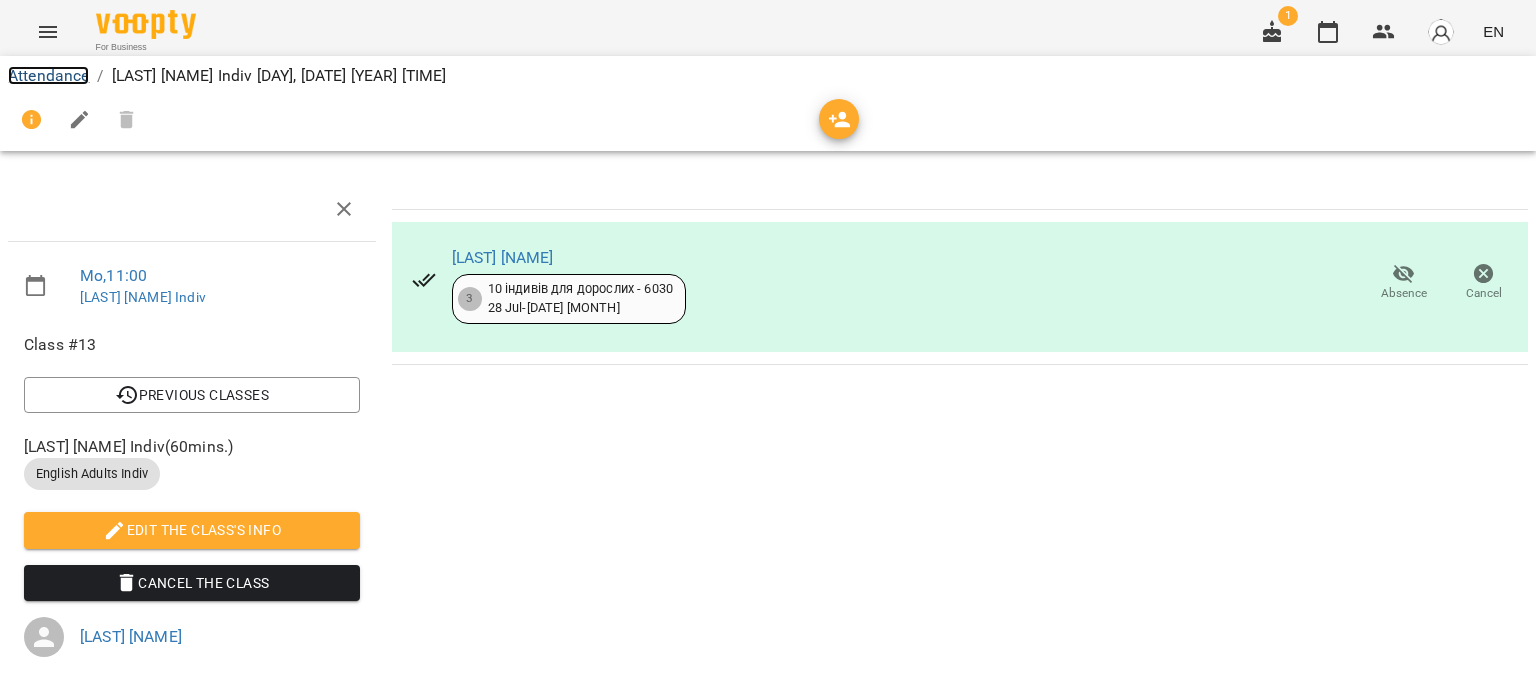 click on "Attendance" at bounding box center [48, 75] 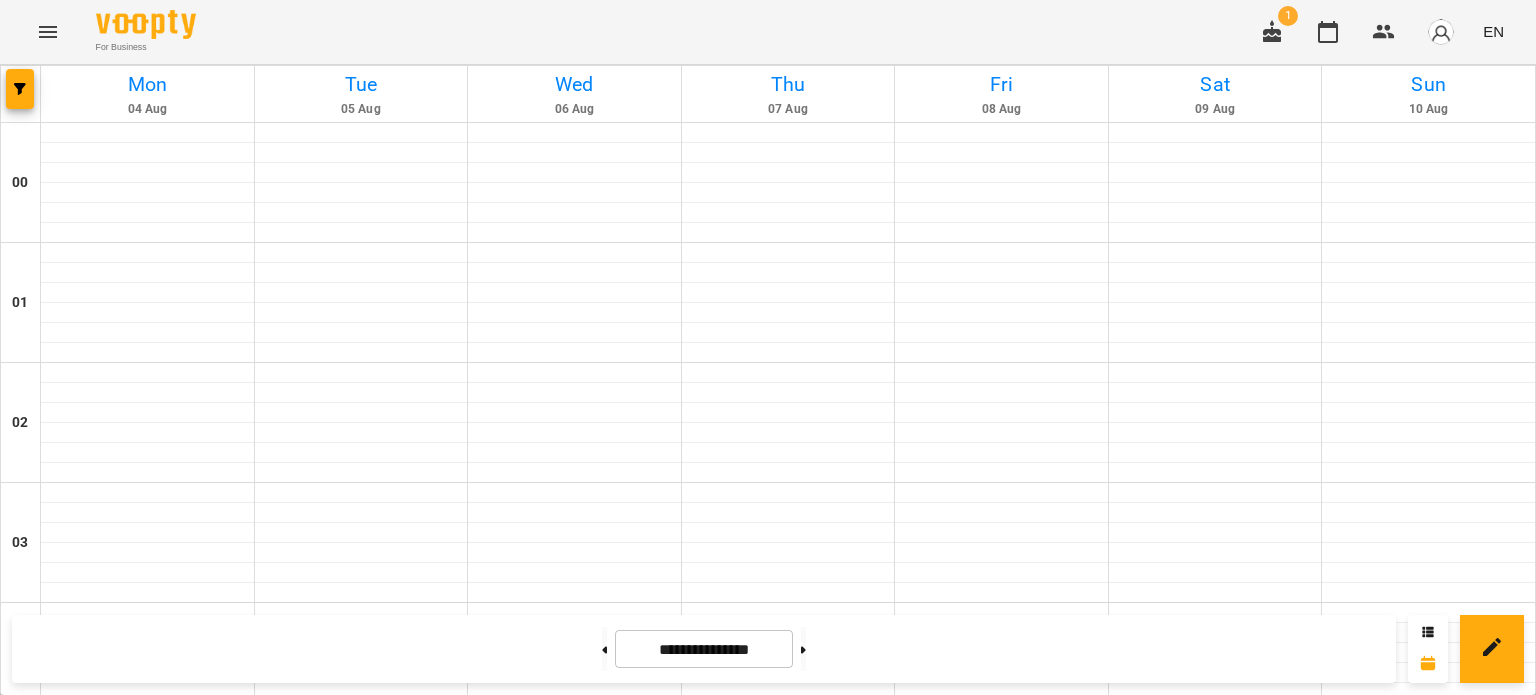 scroll, scrollTop: 1300, scrollLeft: 0, axis: vertical 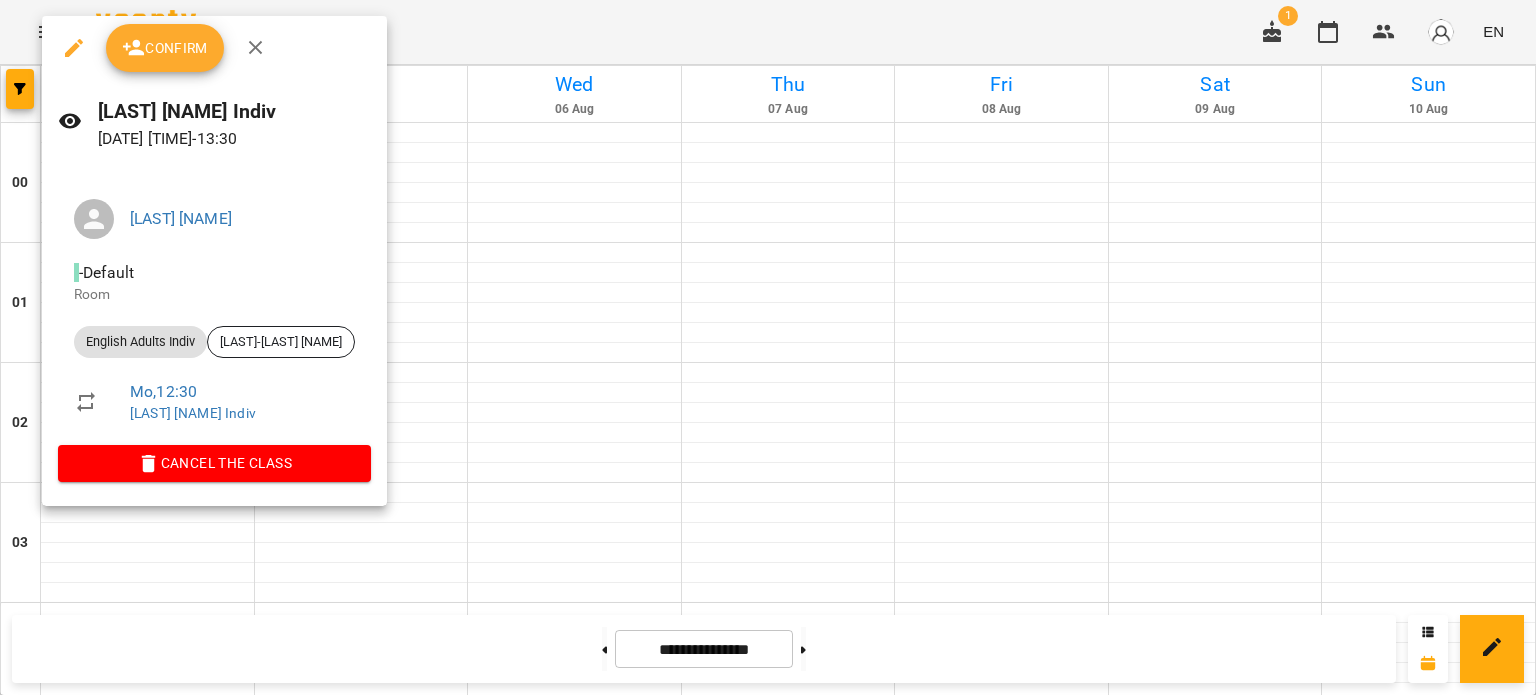 click on "Confirm" at bounding box center (165, 48) 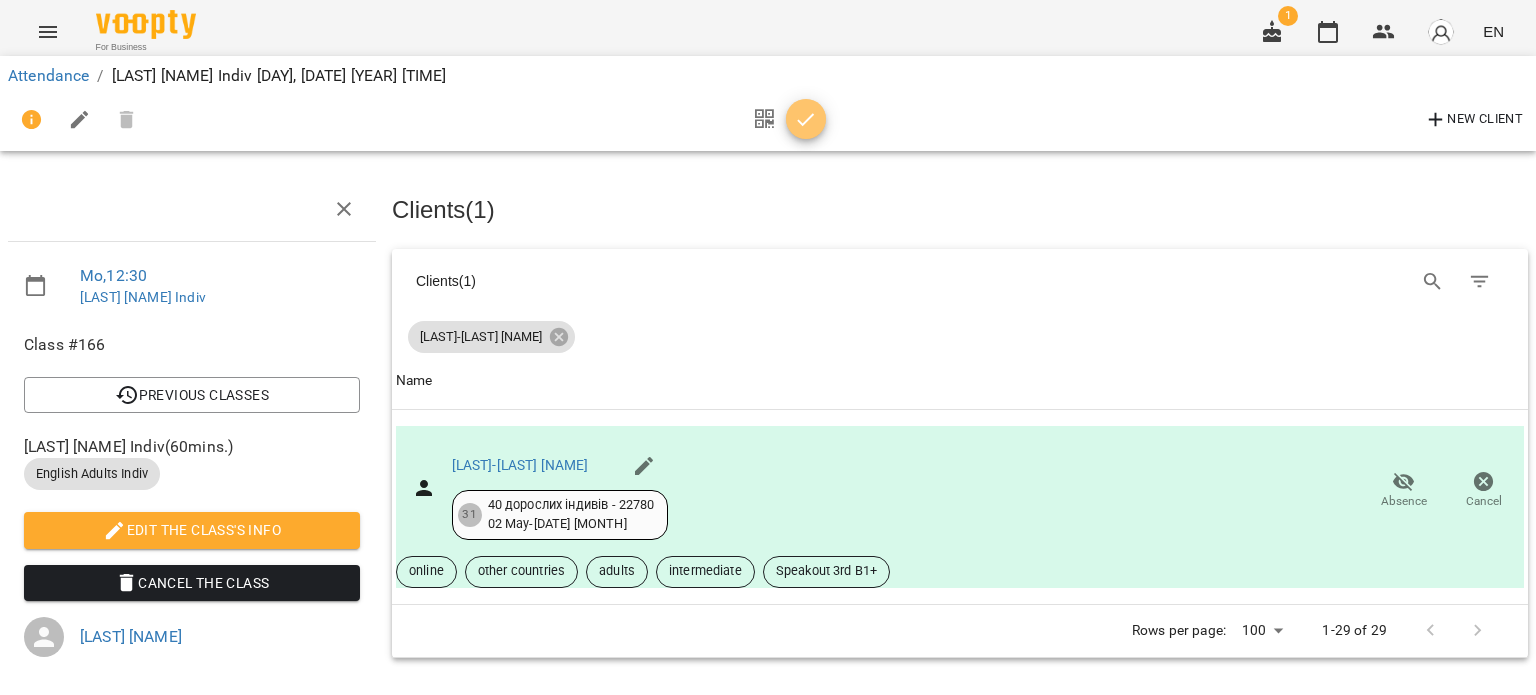 click 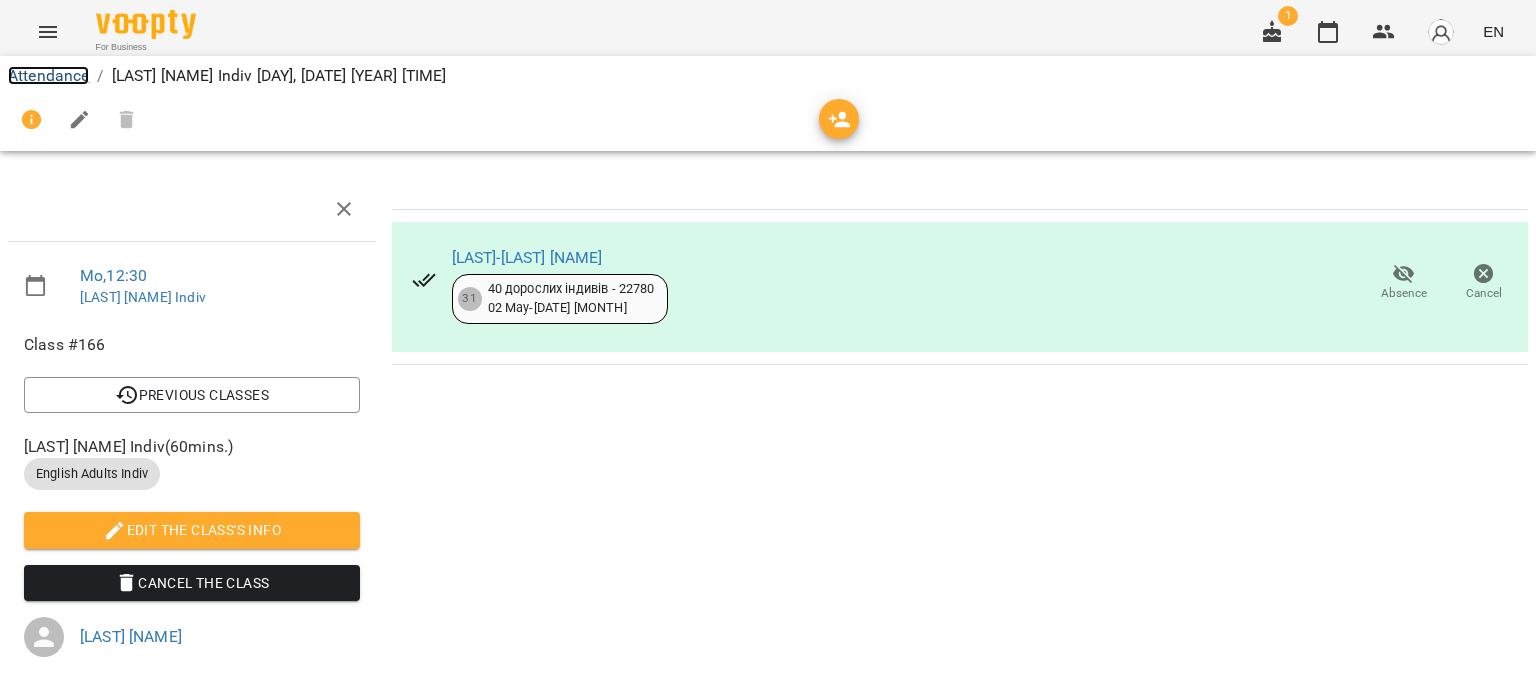 click on "Attendance" at bounding box center (48, 75) 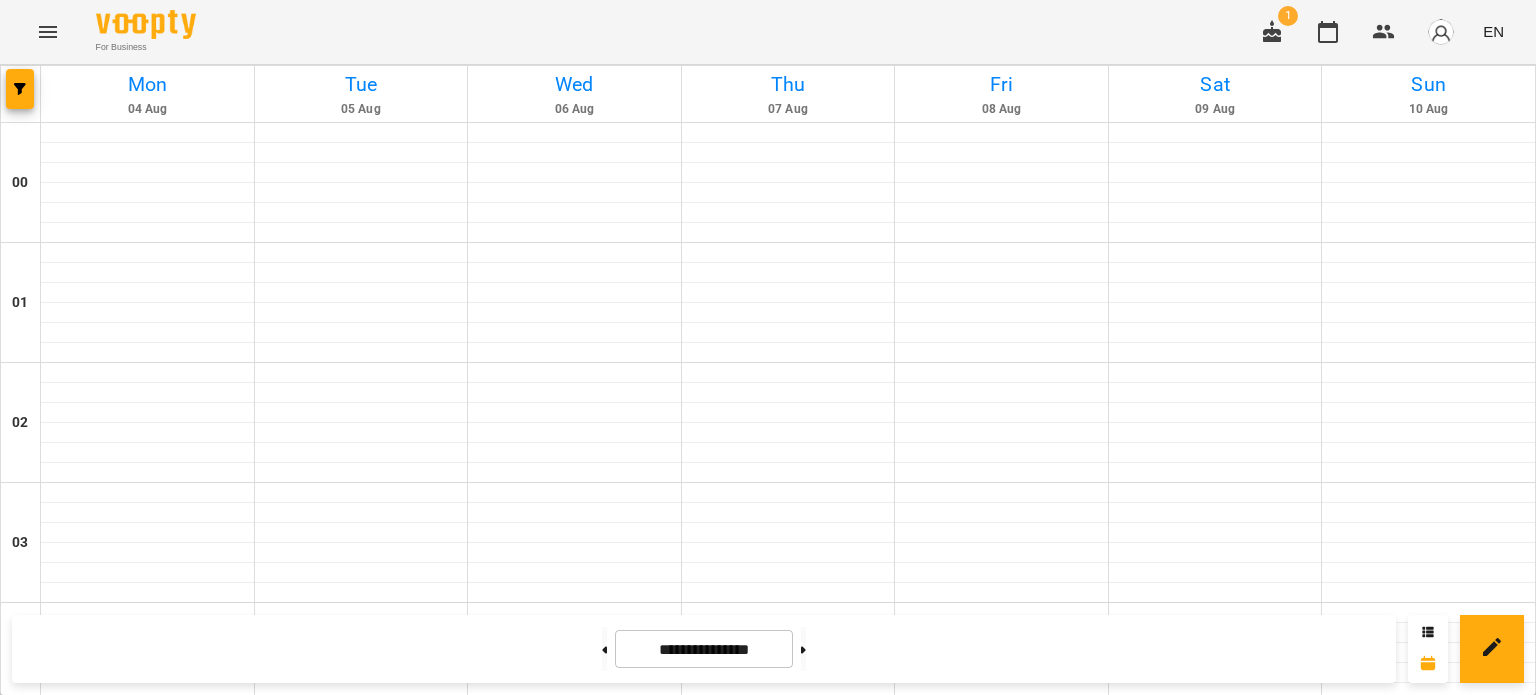 scroll, scrollTop: 1400, scrollLeft: 0, axis: vertical 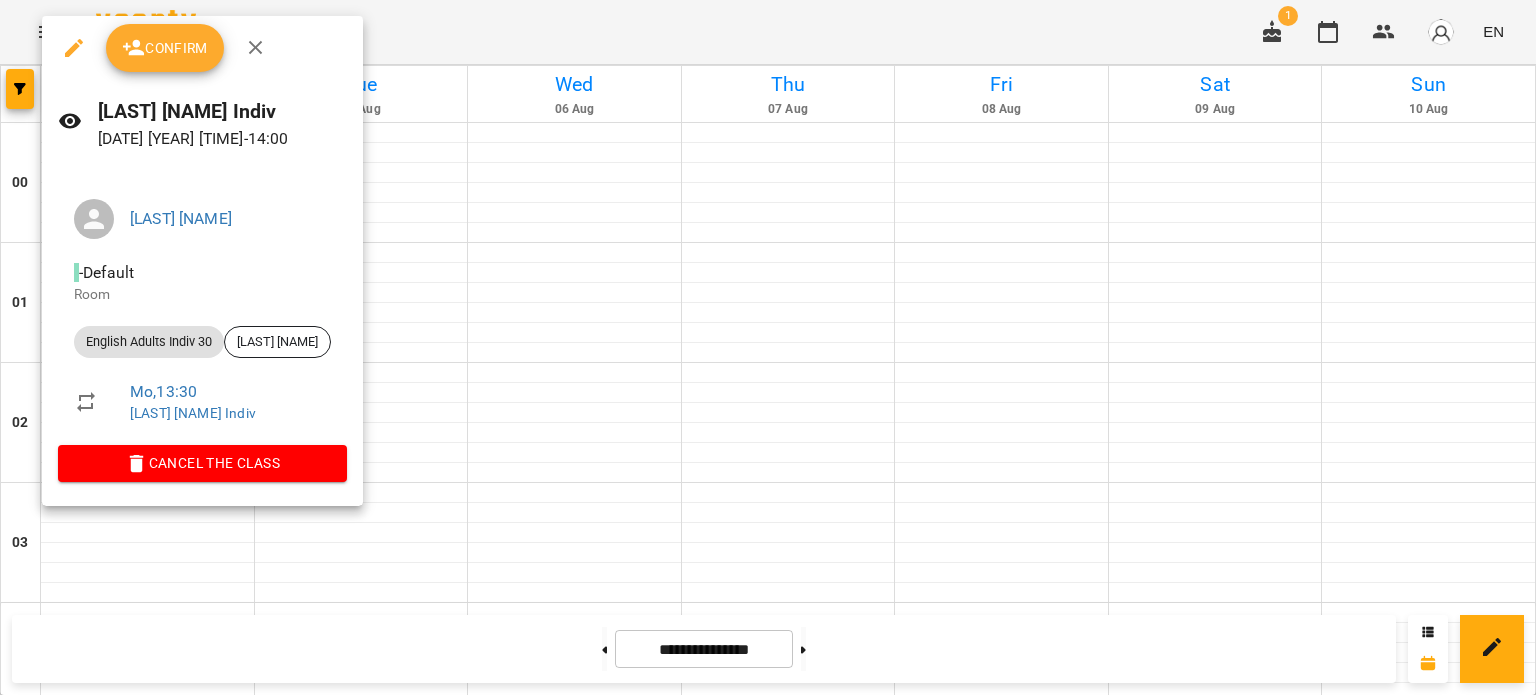 click on "Confirm" at bounding box center [165, 48] 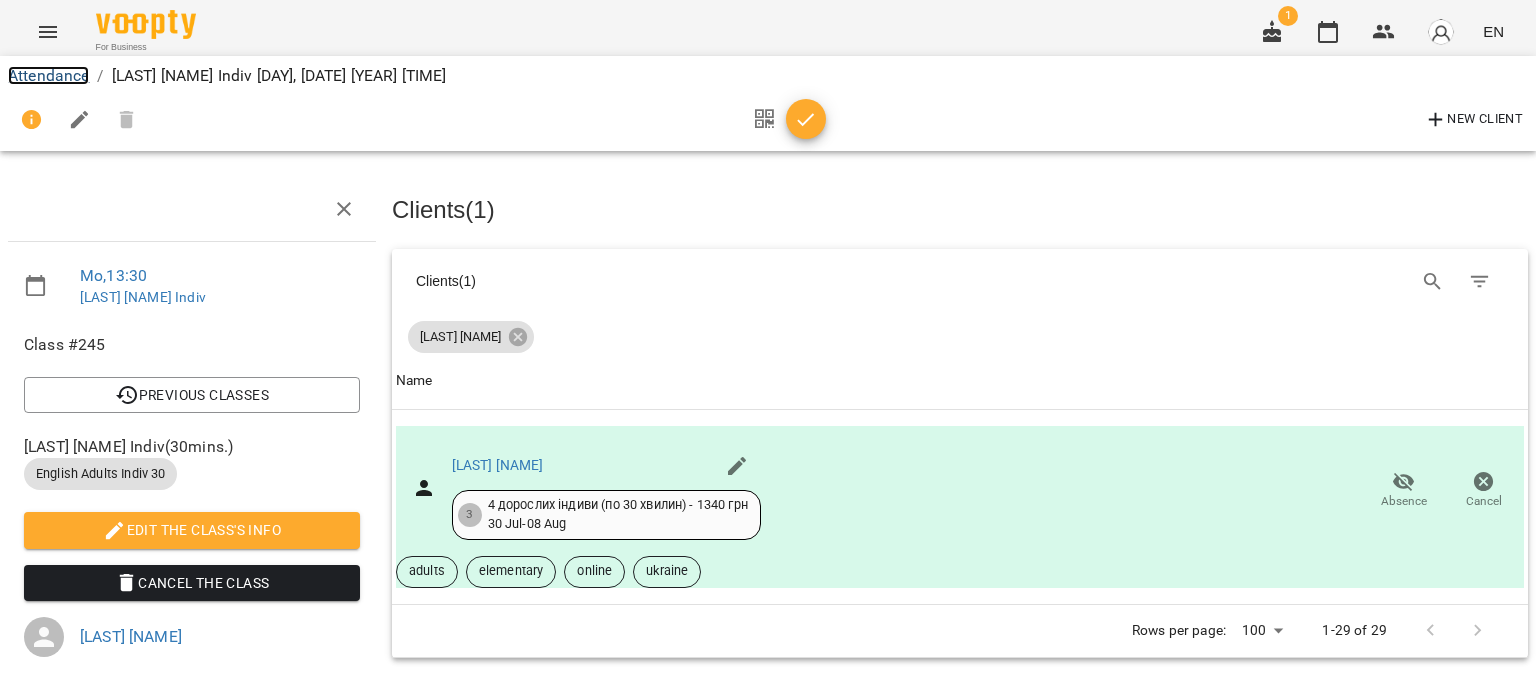 click on "Attendance" at bounding box center (48, 75) 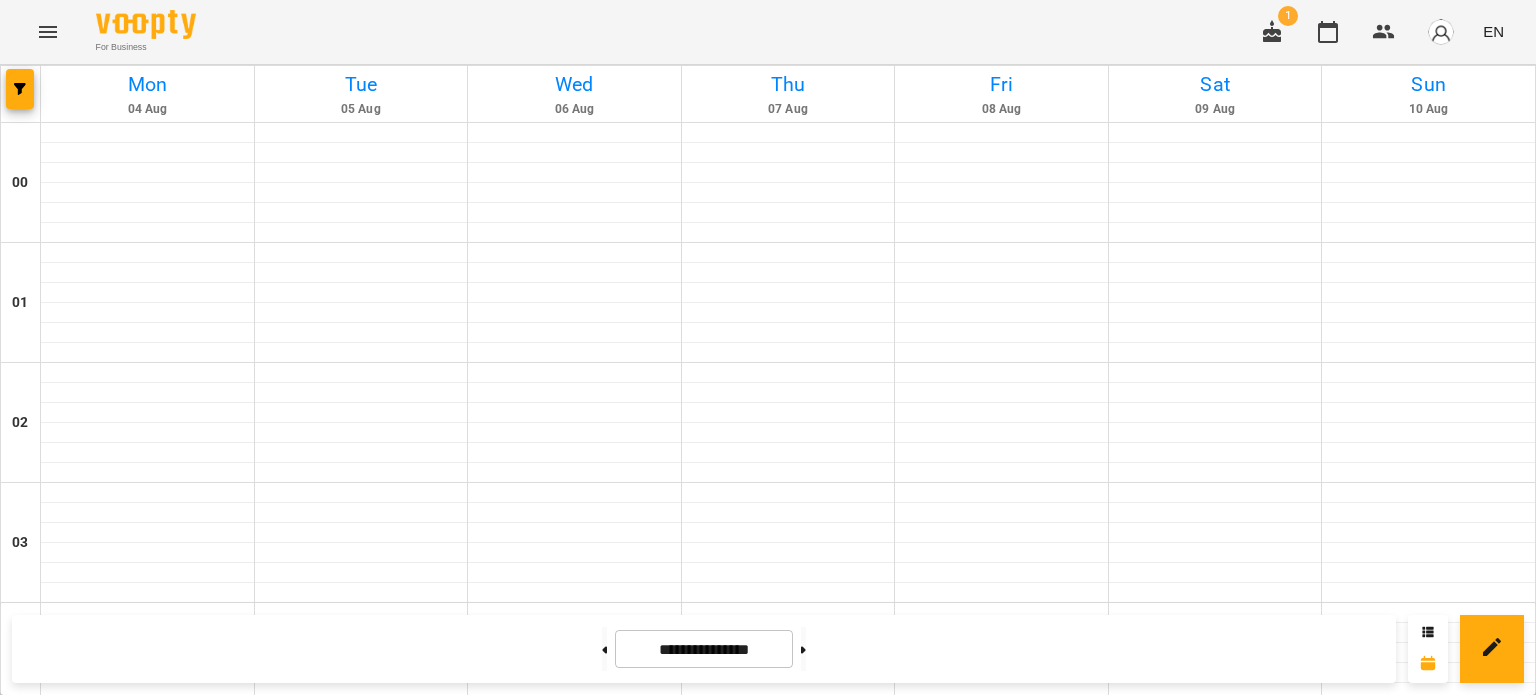 scroll, scrollTop: 1300, scrollLeft: 0, axis: vertical 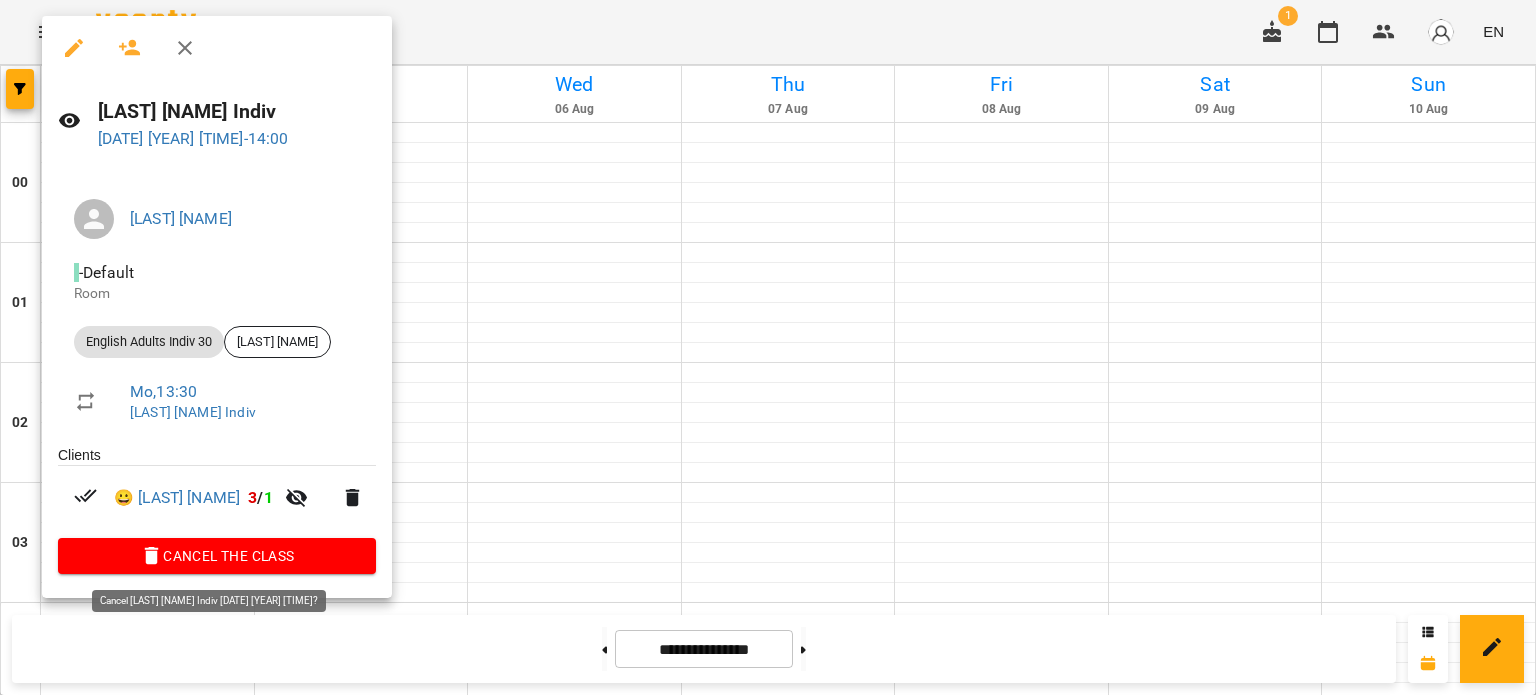 click on "Cancel the class" at bounding box center [217, 556] 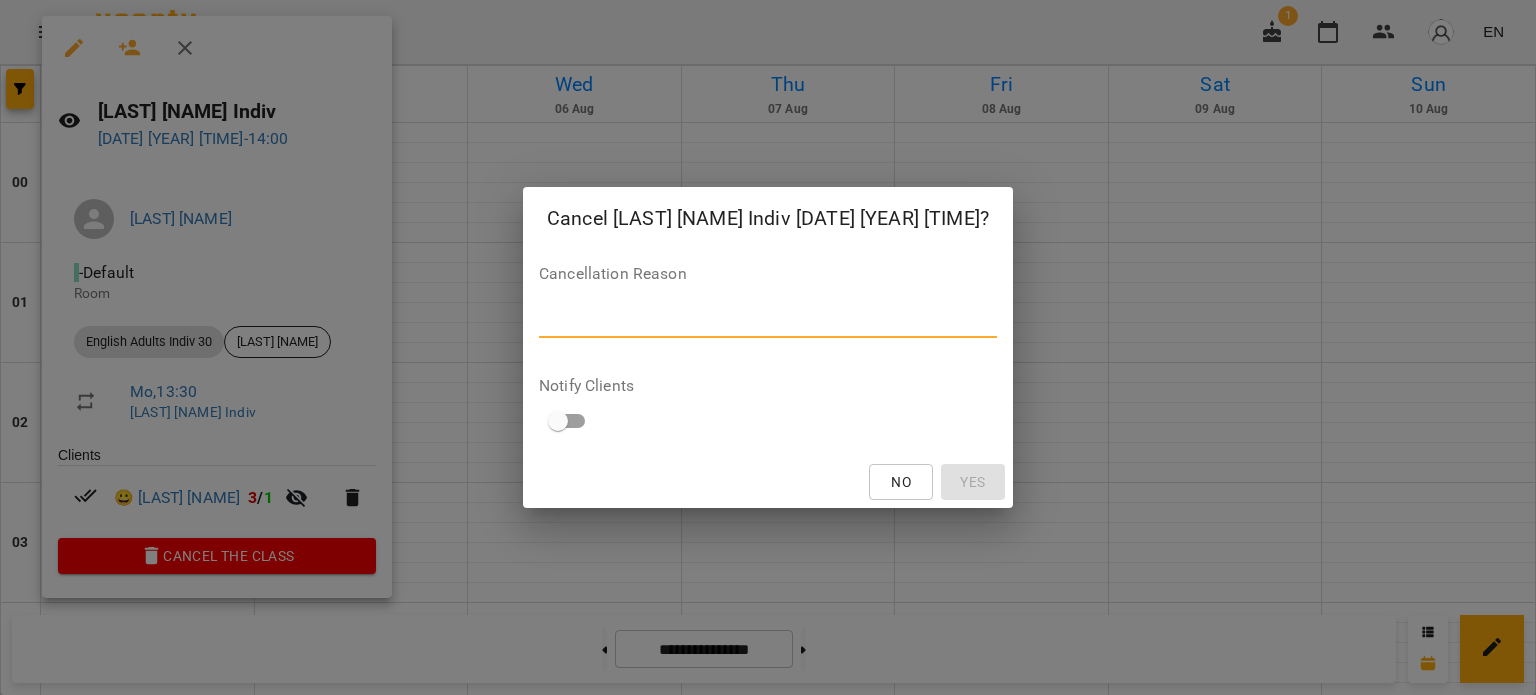 click at bounding box center (768, 321) 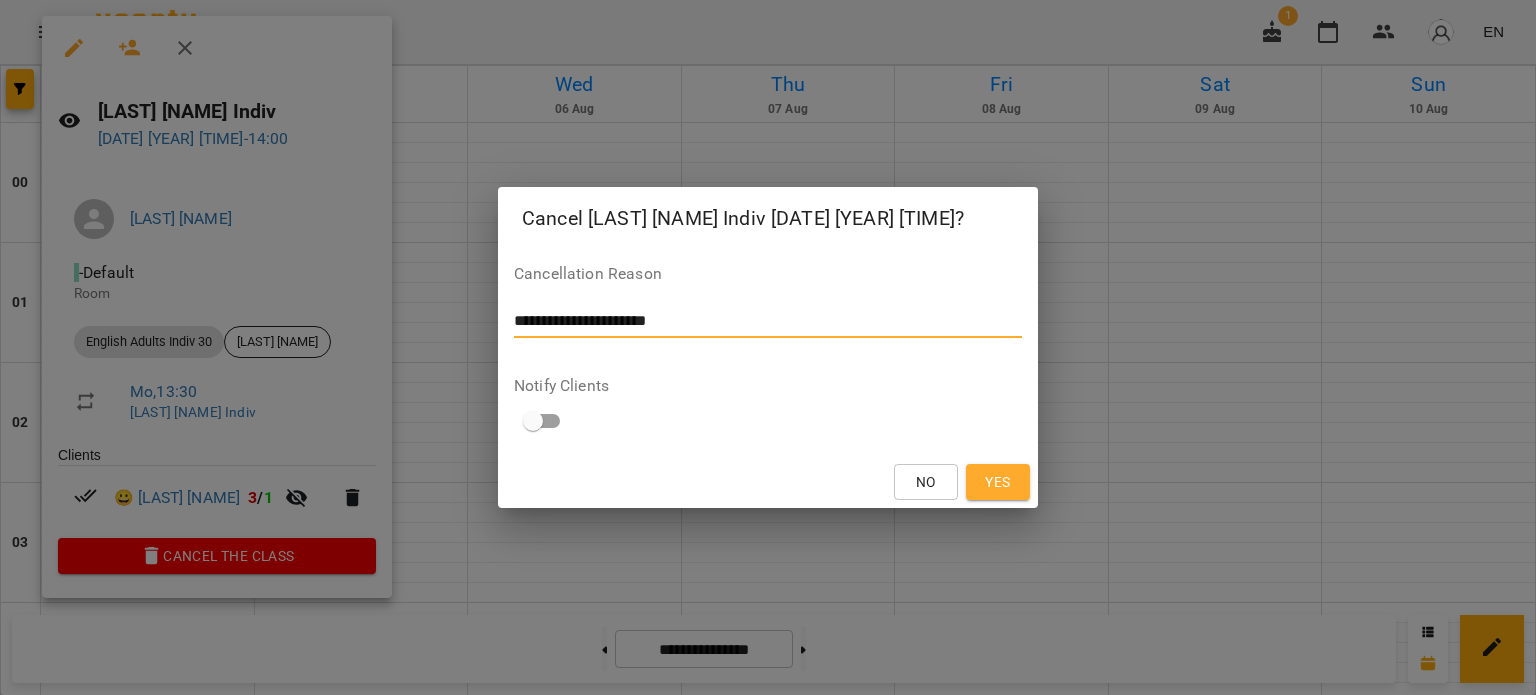 type on "**********" 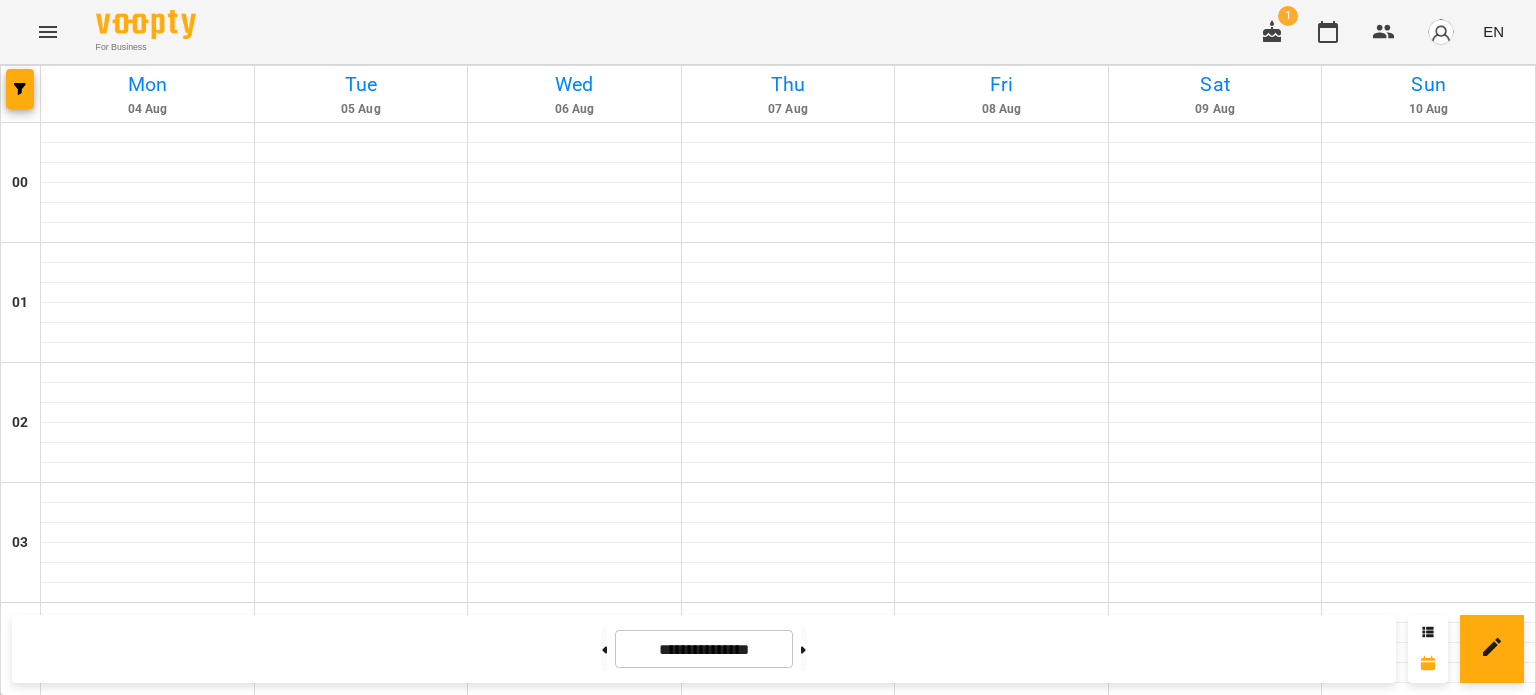 scroll, scrollTop: 1700, scrollLeft: 0, axis: vertical 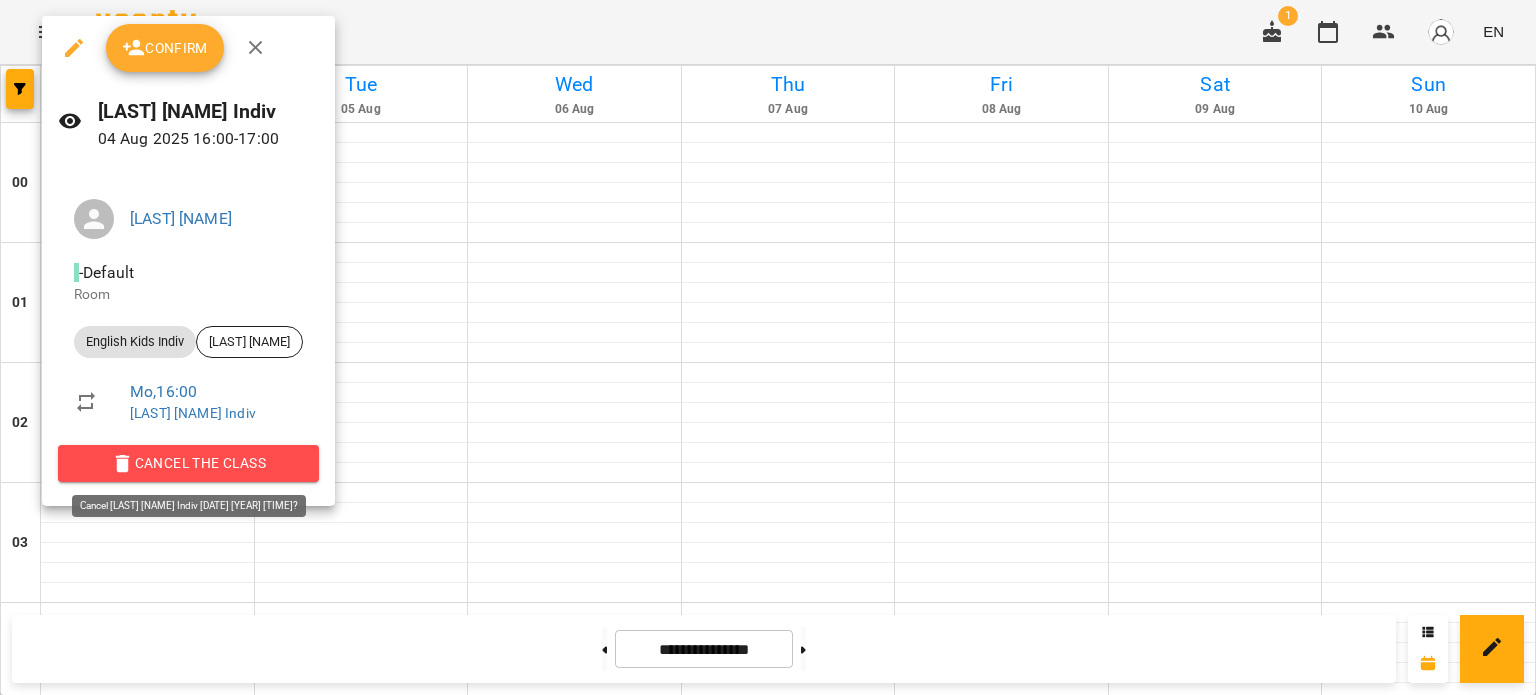 click on "Cancel the class" at bounding box center (188, 463) 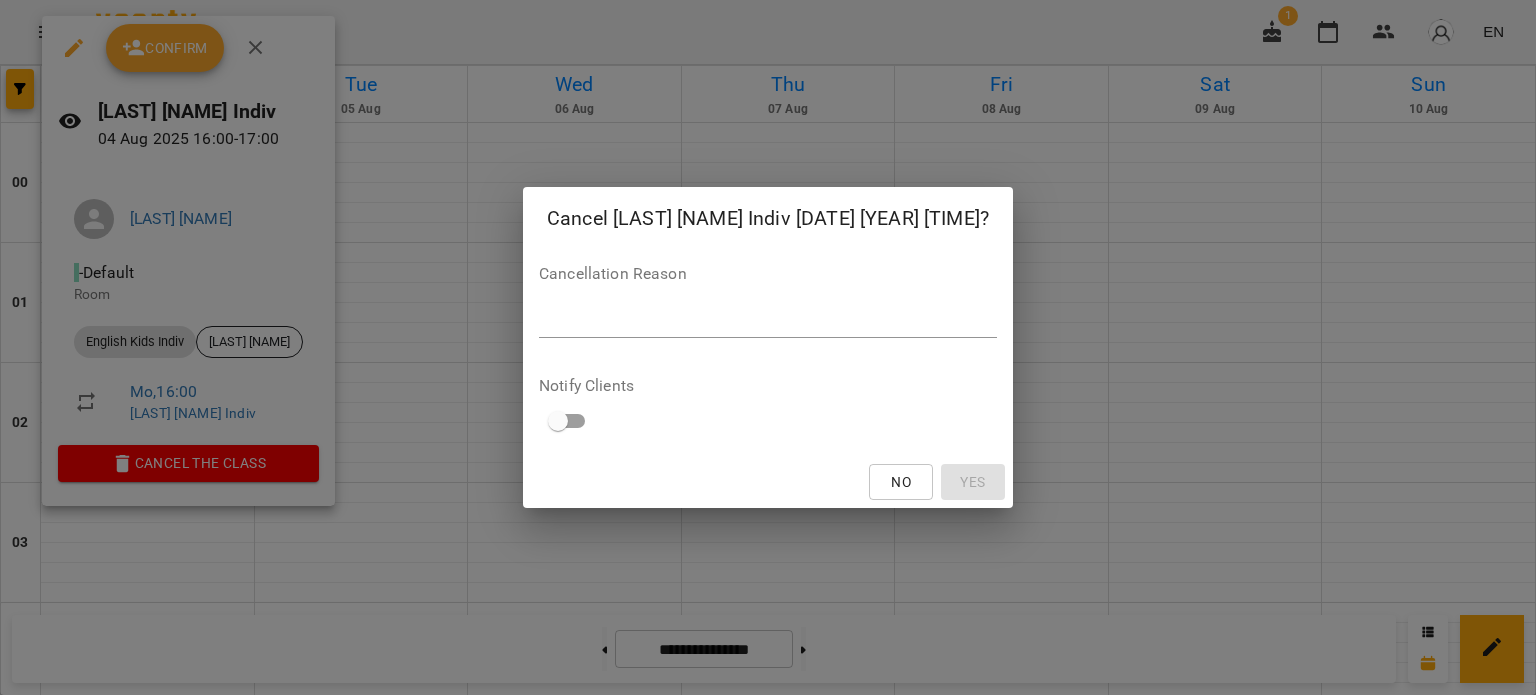 click at bounding box center (768, 321) 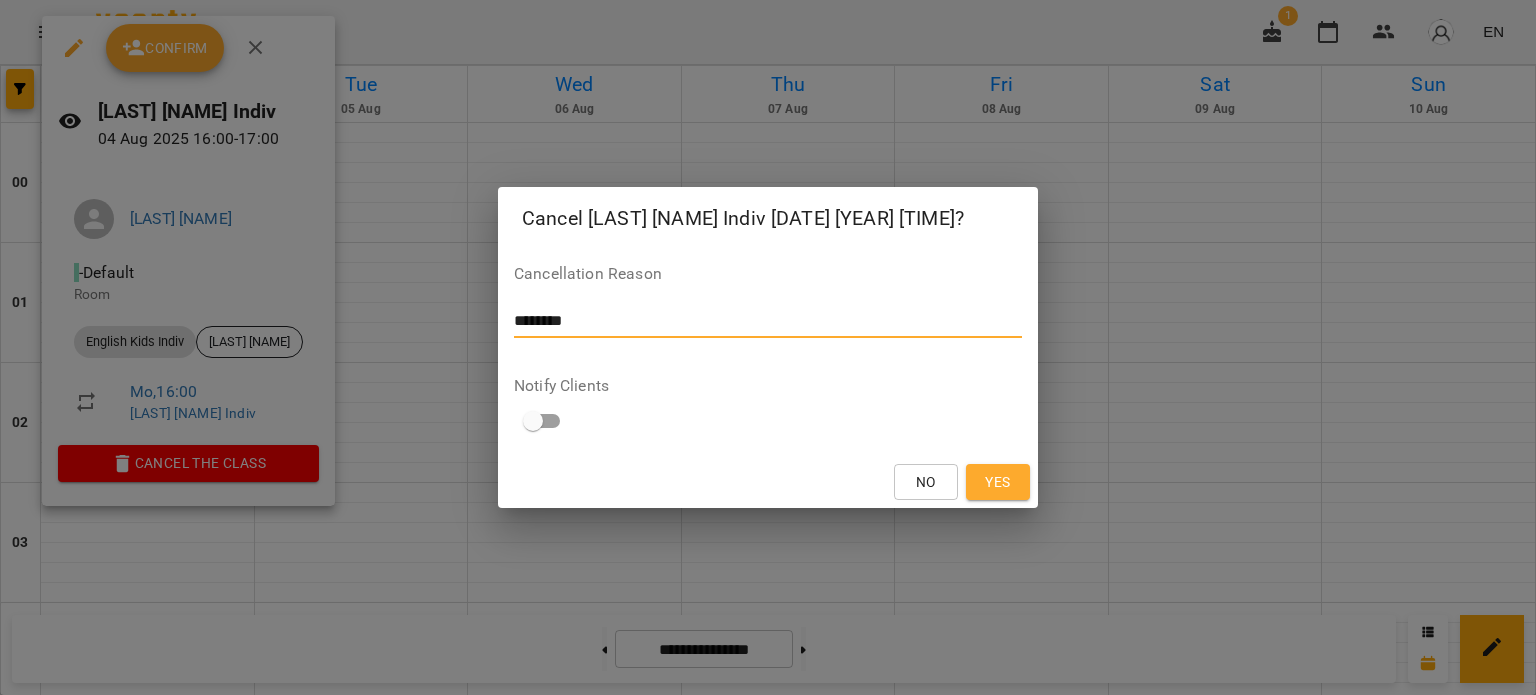 type on "********" 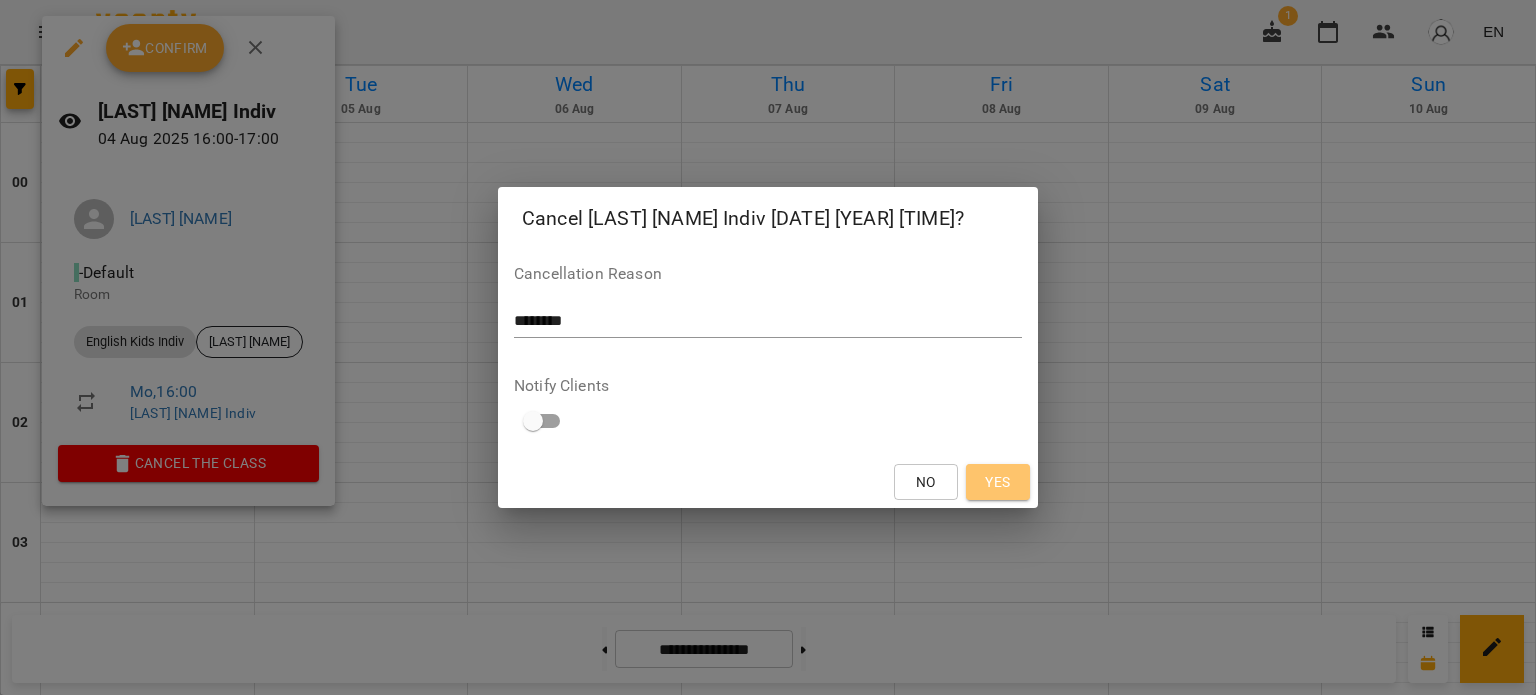 click on "Yes" at bounding box center (998, 482) 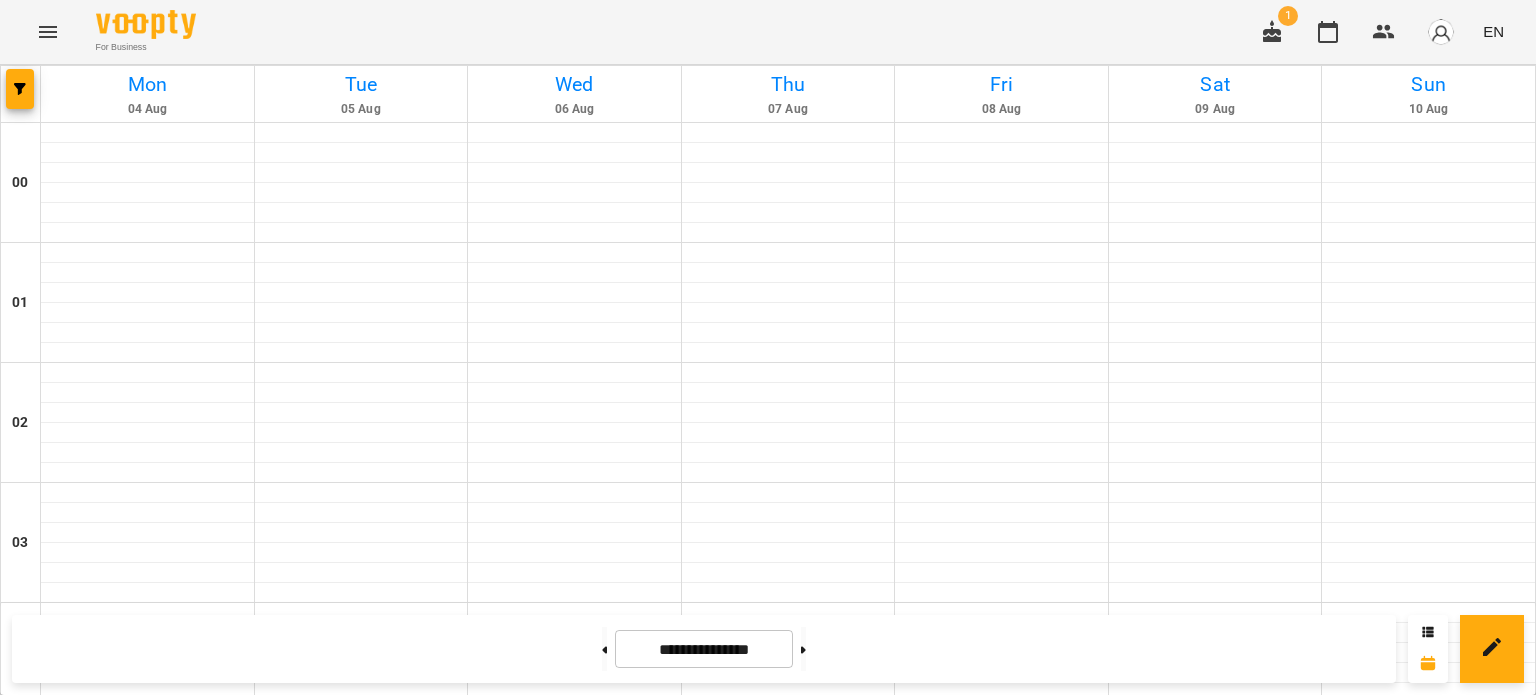 scroll, scrollTop: 1800, scrollLeft: 0, axis: vertical 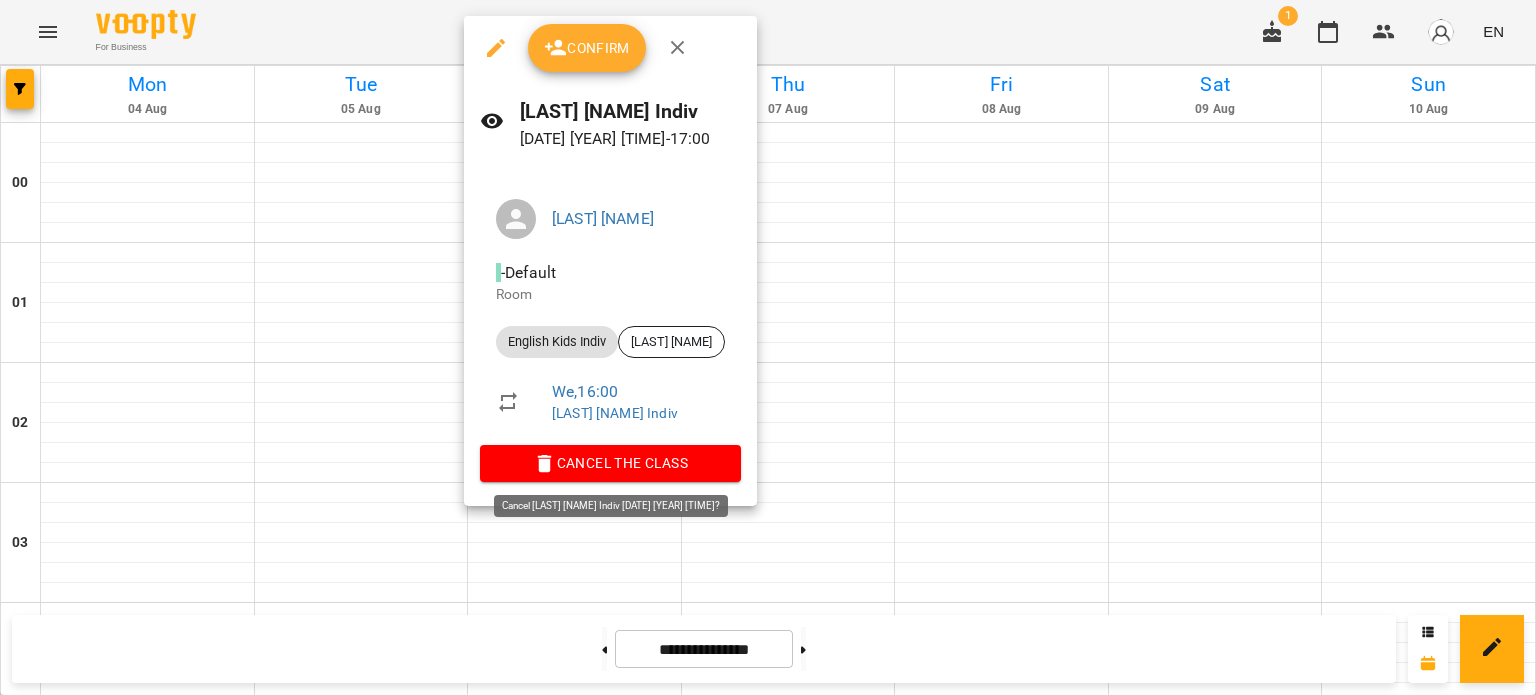 click on "Cancel the class" at bounding box center [610, 463] 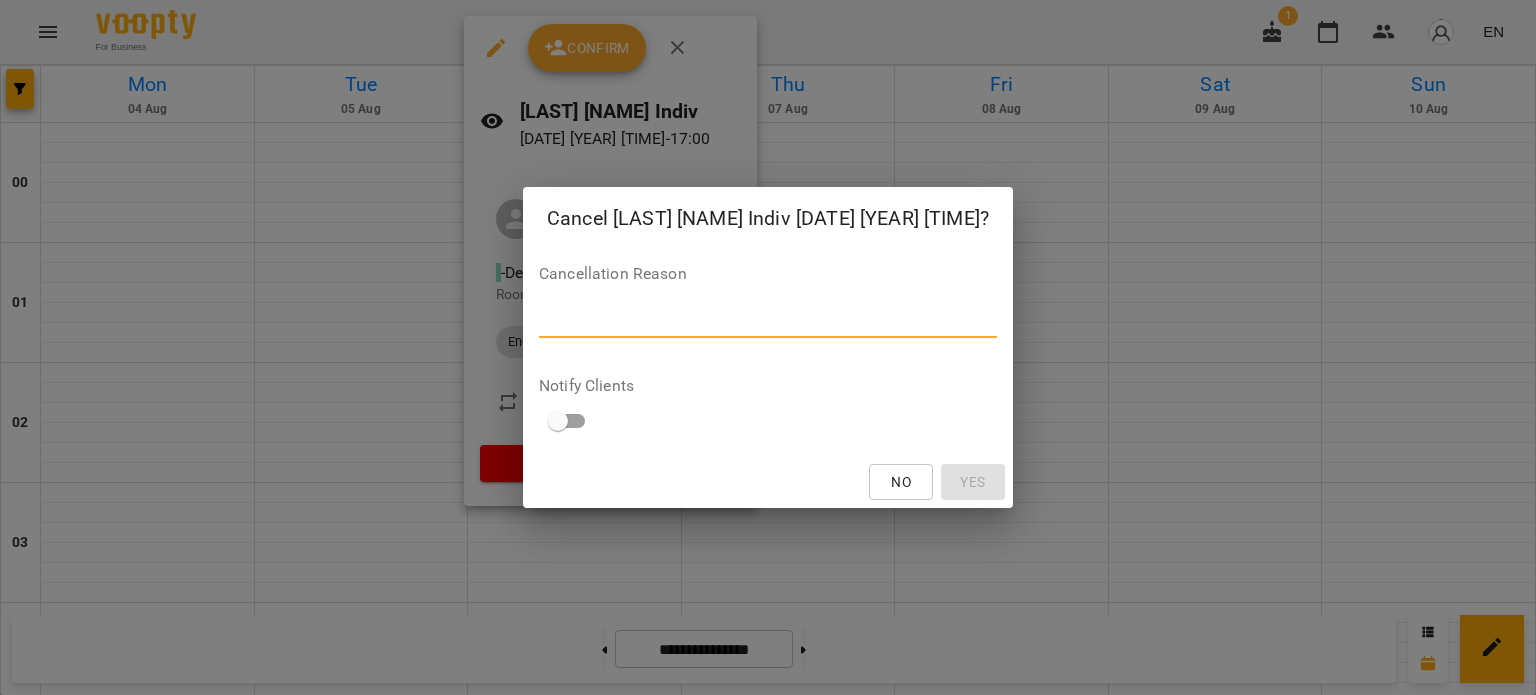 click at bounding box center [768, 321] 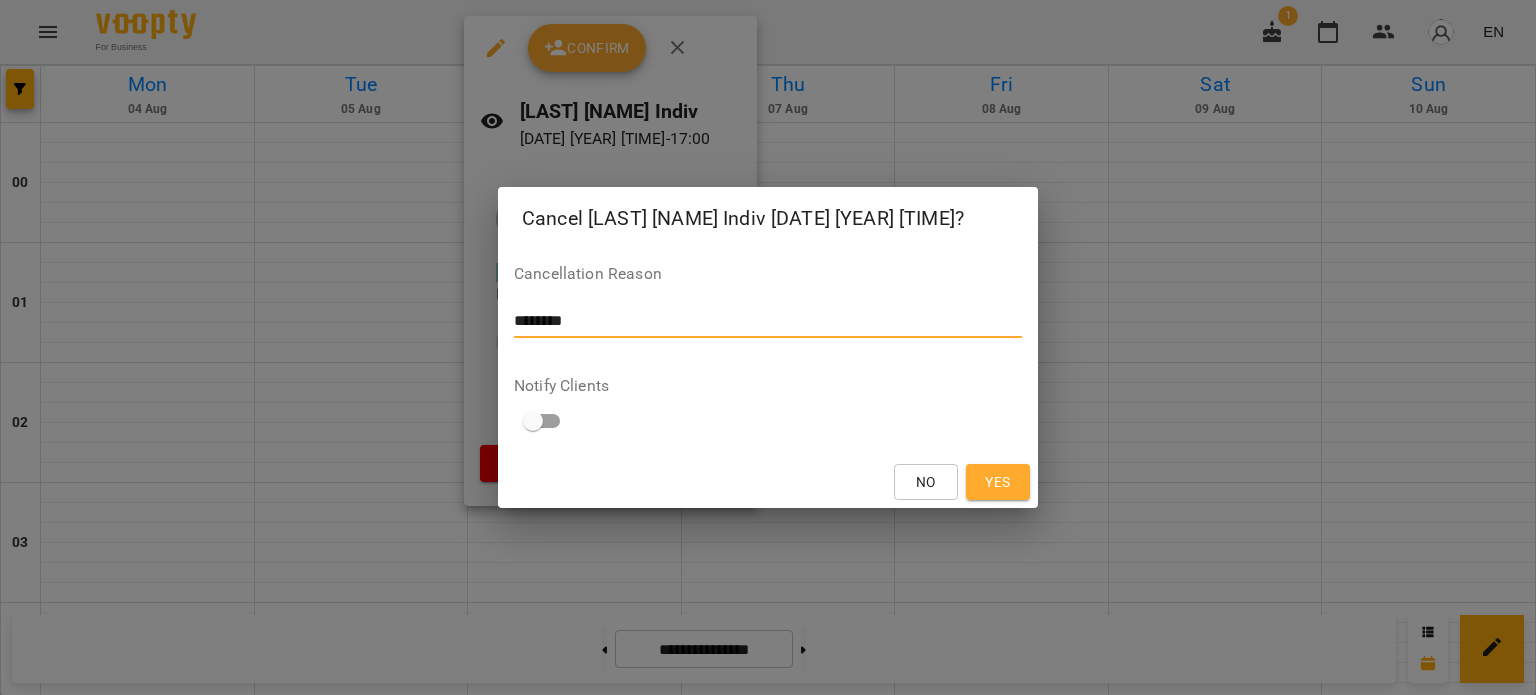 type on "********" 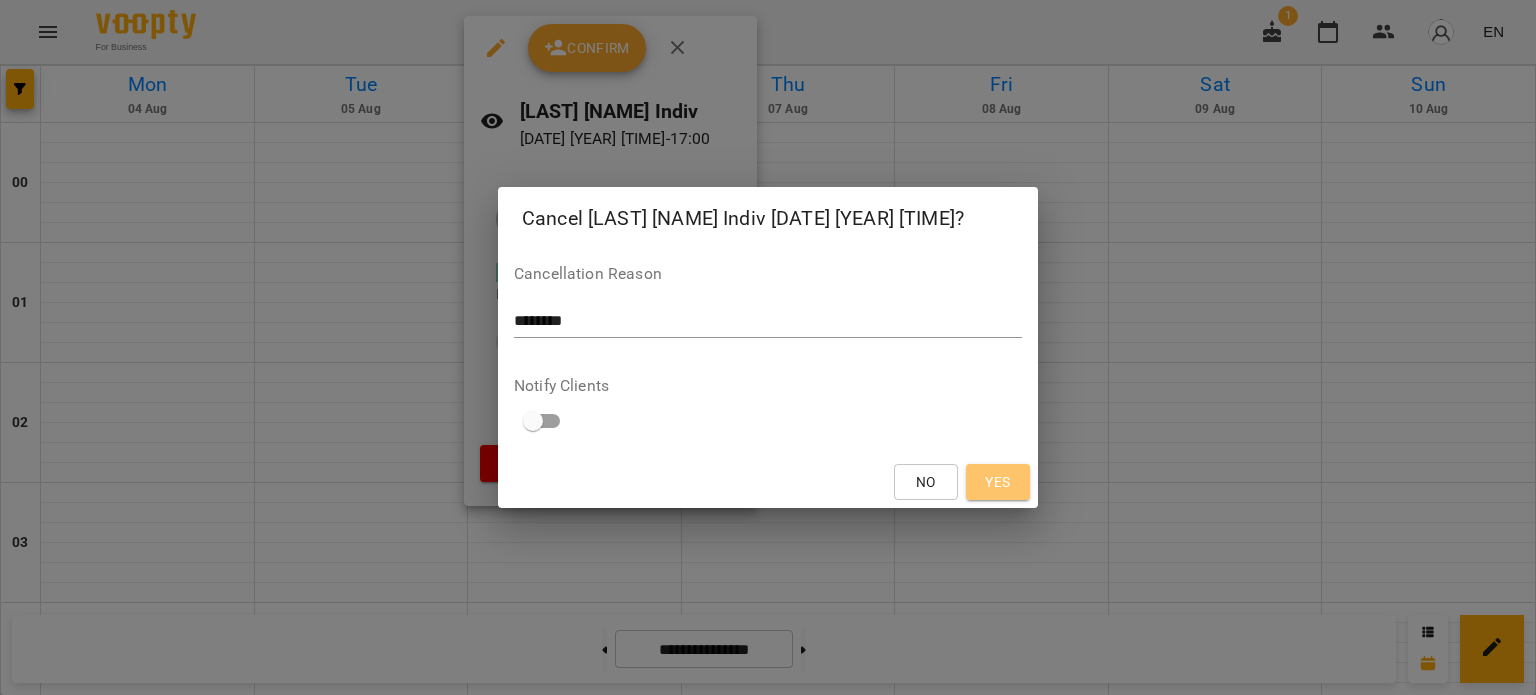 drag, startPoint x: 1019, startPoint y: 471, endPoint x: 972, endPoint y: 457, distance: 49.0408 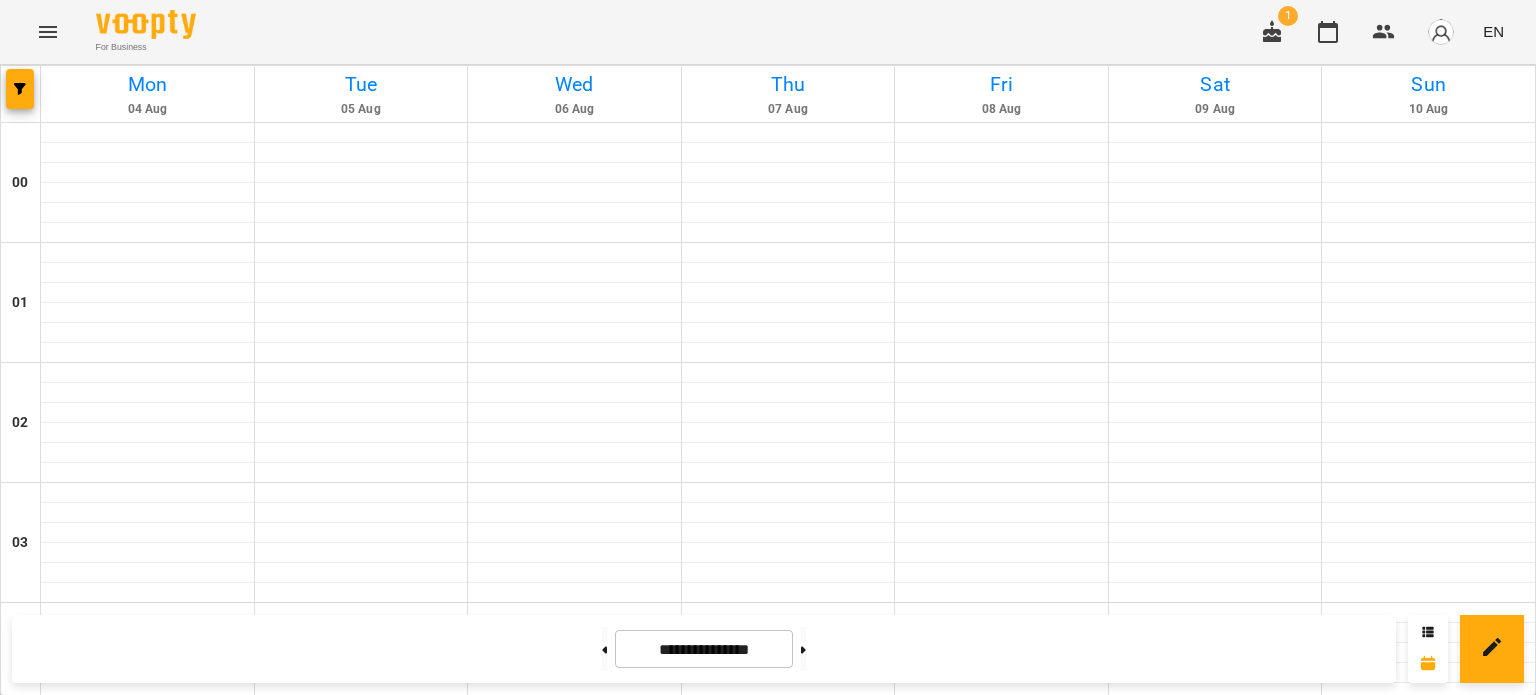 scroll, scrollTop: 1900, scrollLeft: 0, axis: vertical 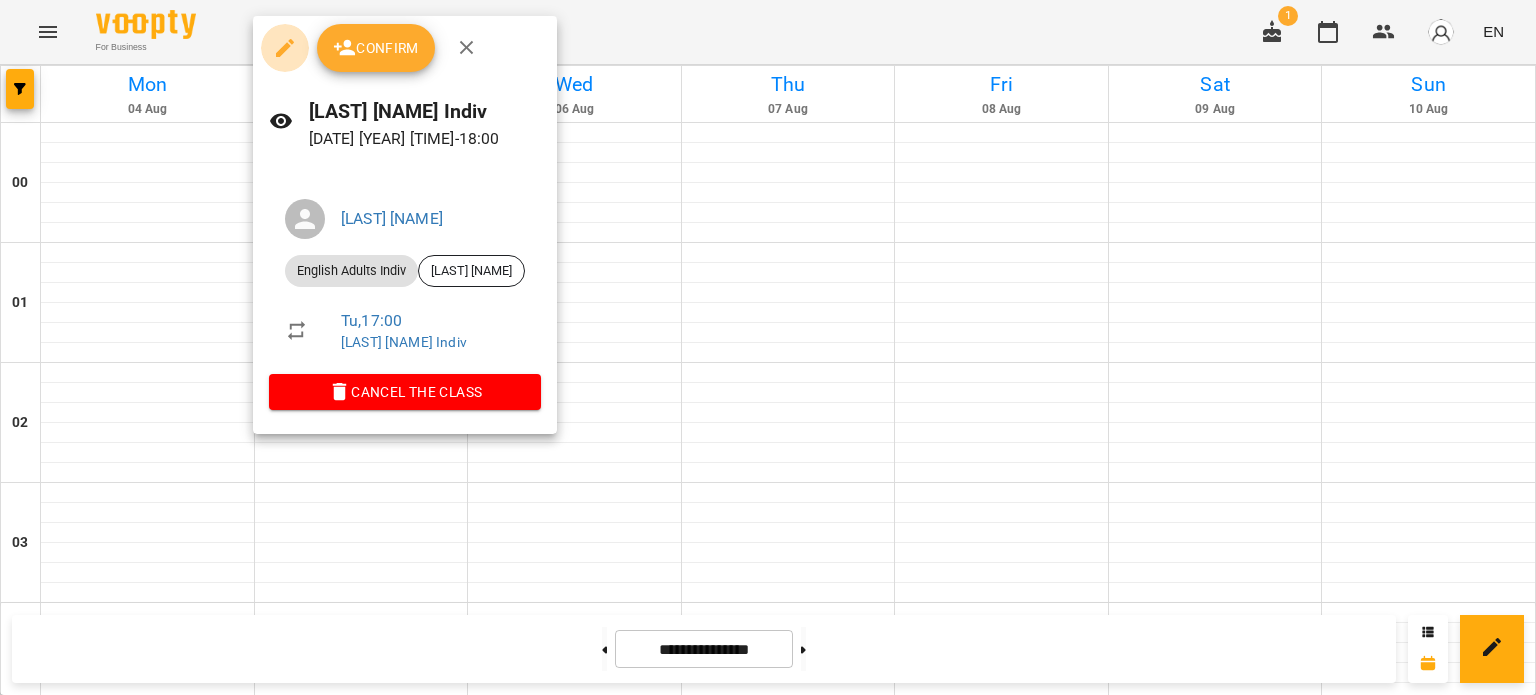 click 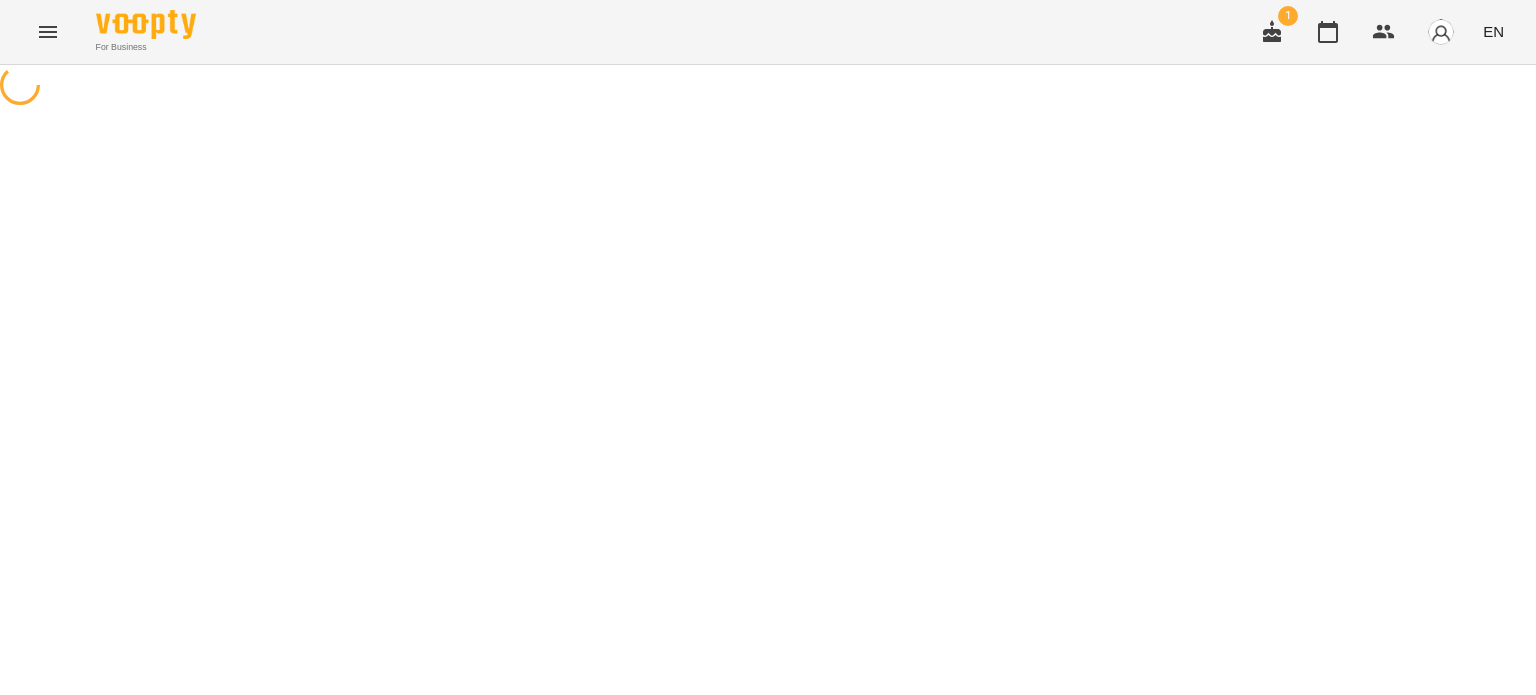select on "**********" 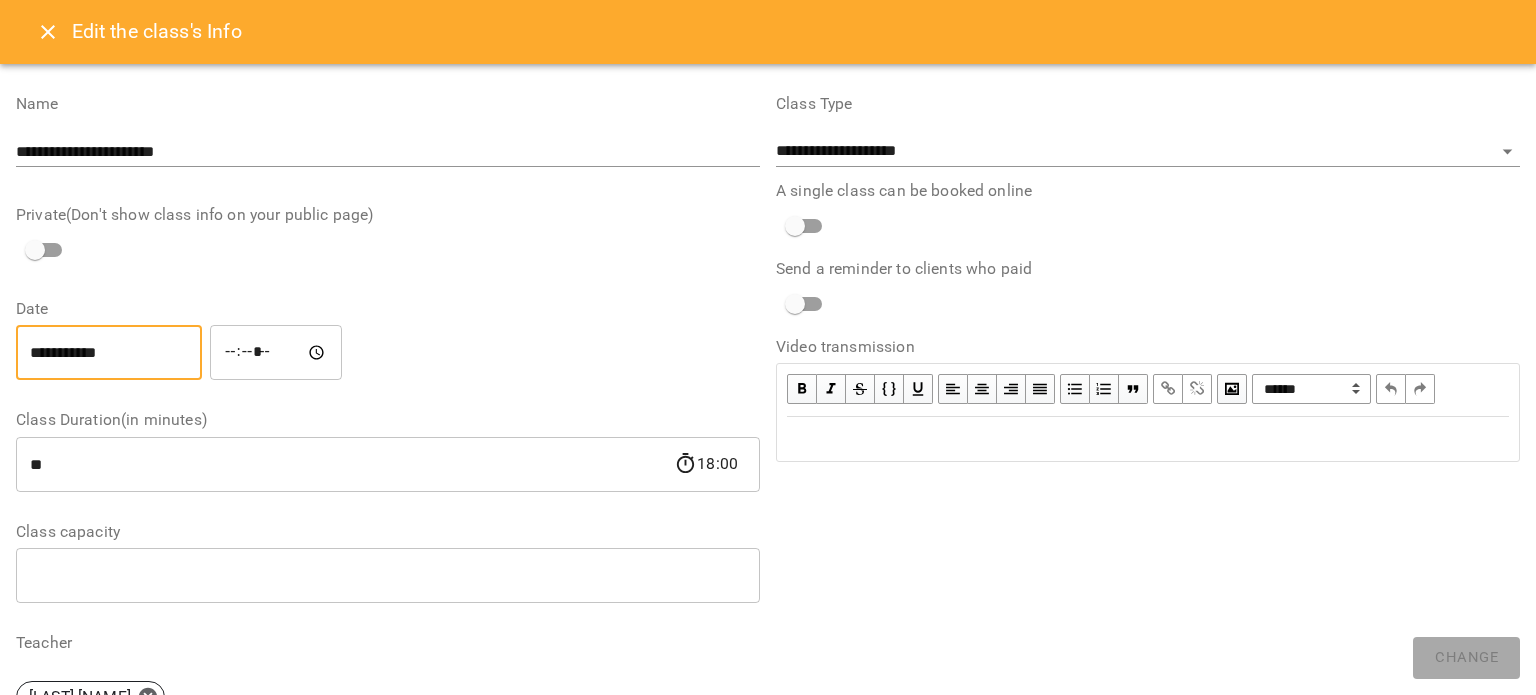 click on "**********" at bounding box center [109, 353] 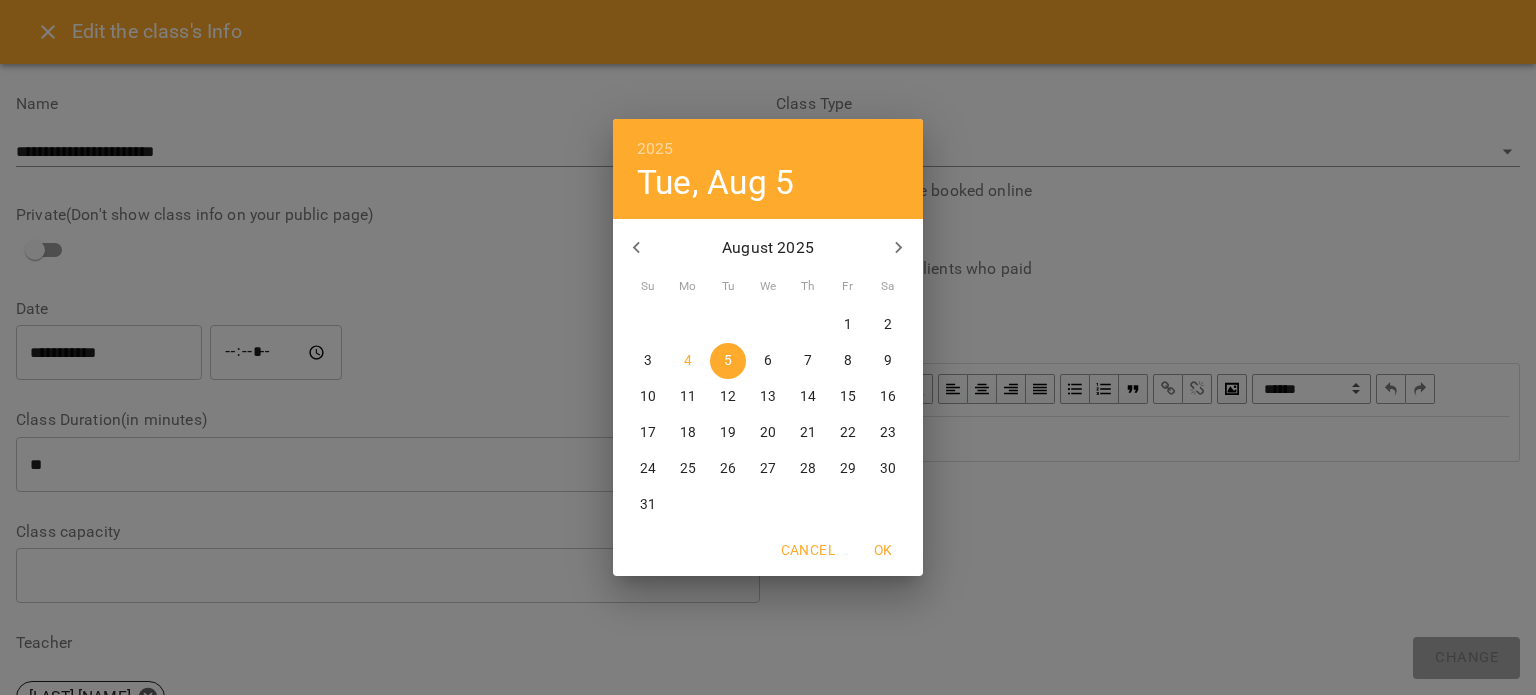 click on "4" at bounding box center [688, 361] 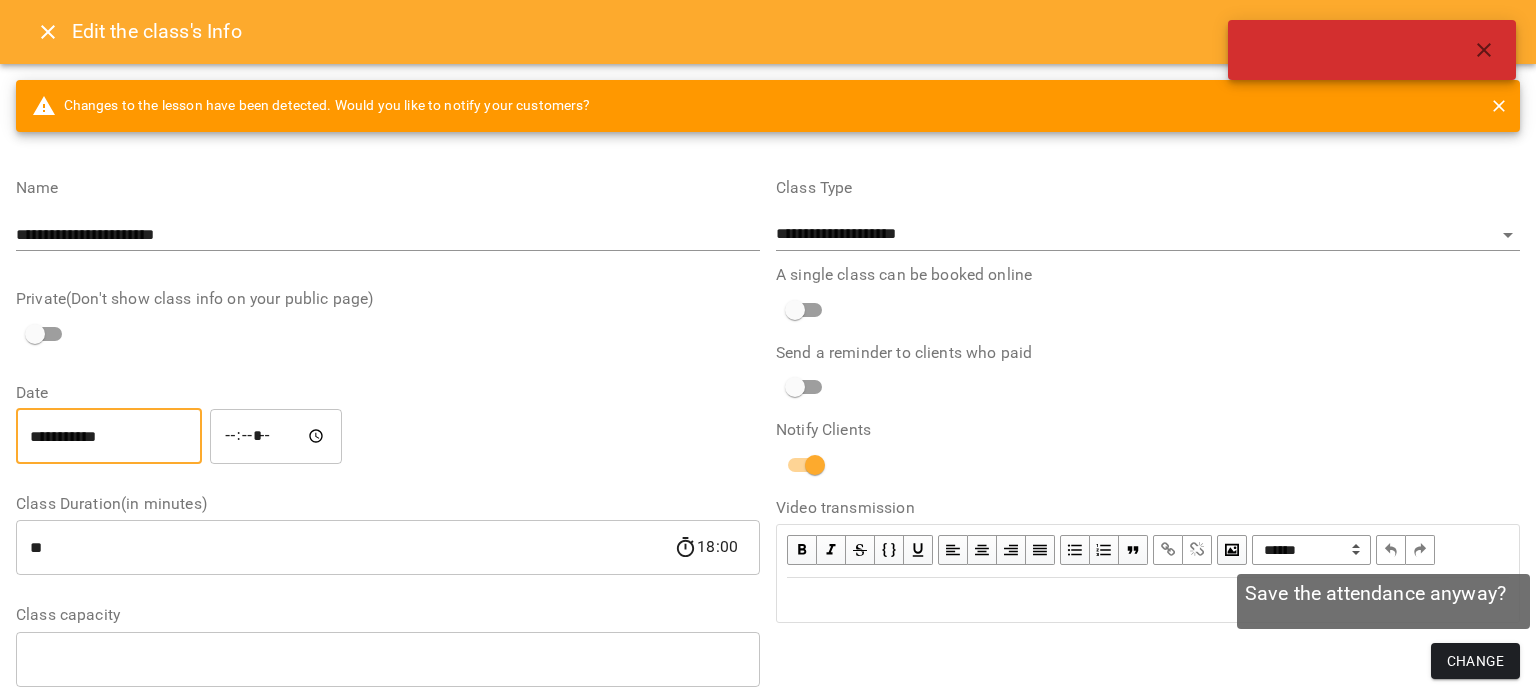 click on "Change" at bounding box center [1475, 661] 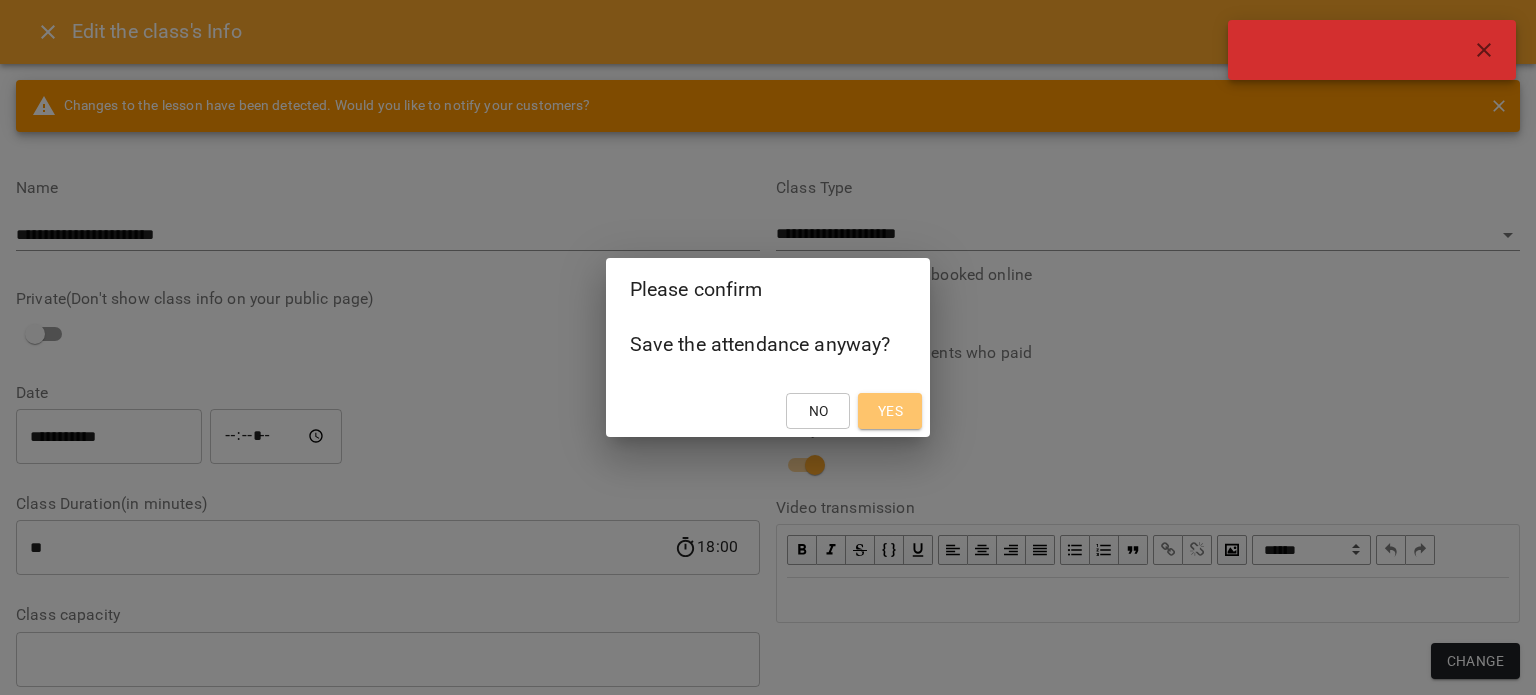 click on "Yes" at bounding box center (890, 411) 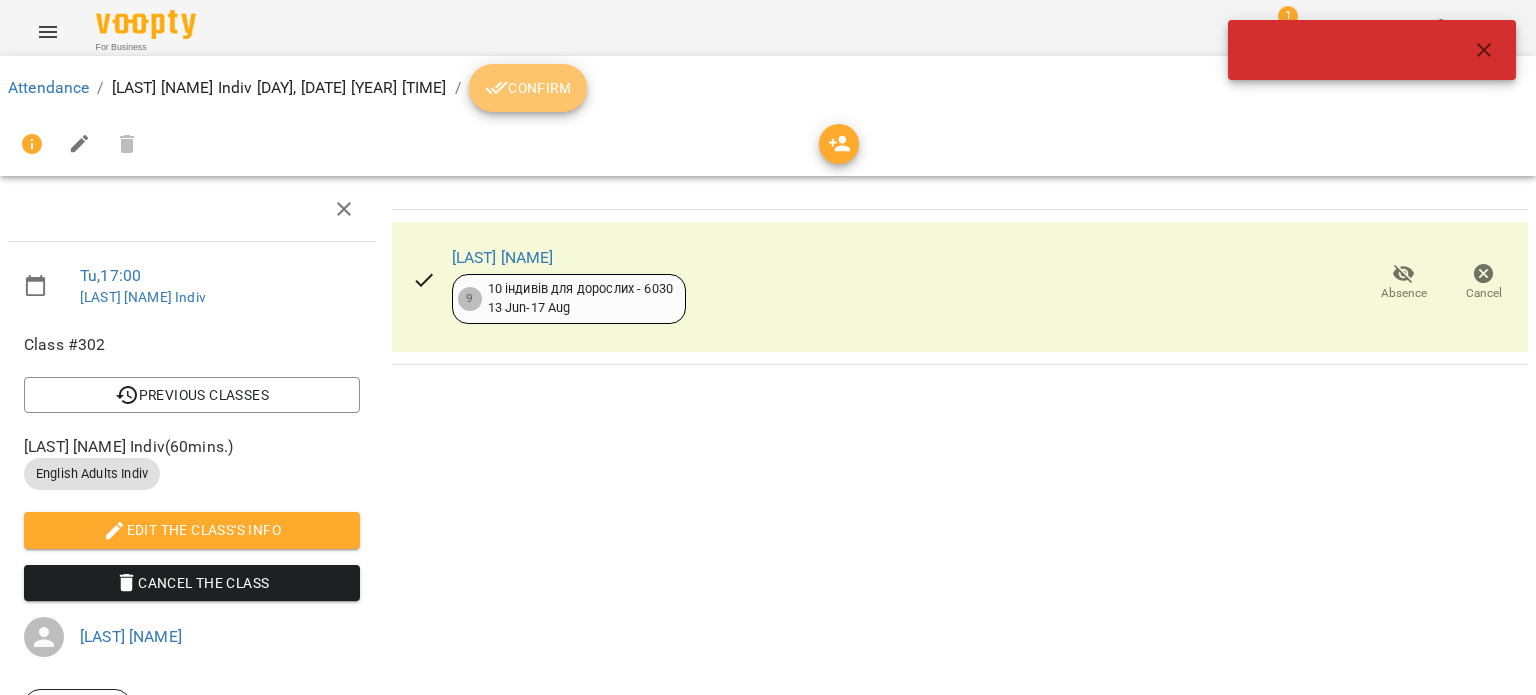 click on "Confirm" at bounding box center [528, 88] 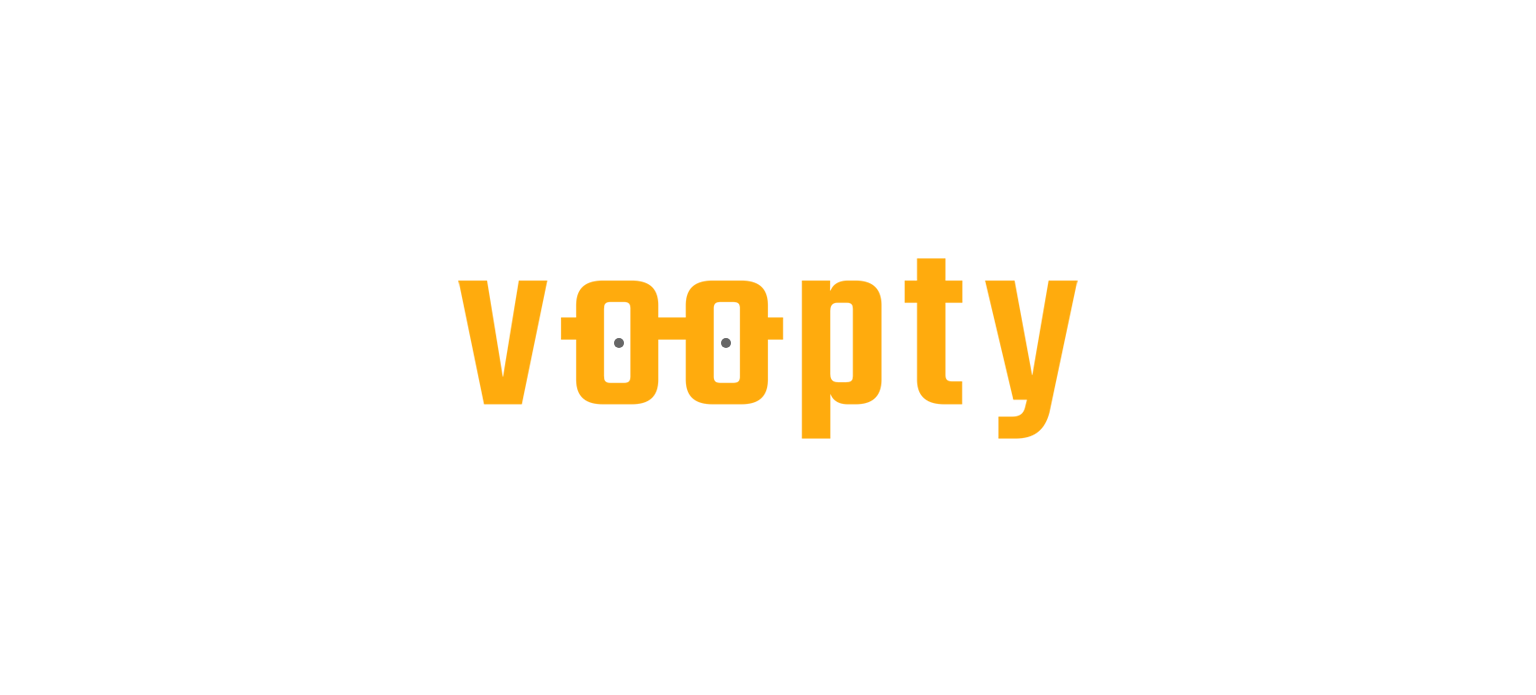 scroll, scrollTop: 0, scrollLeft: 0, axis: both 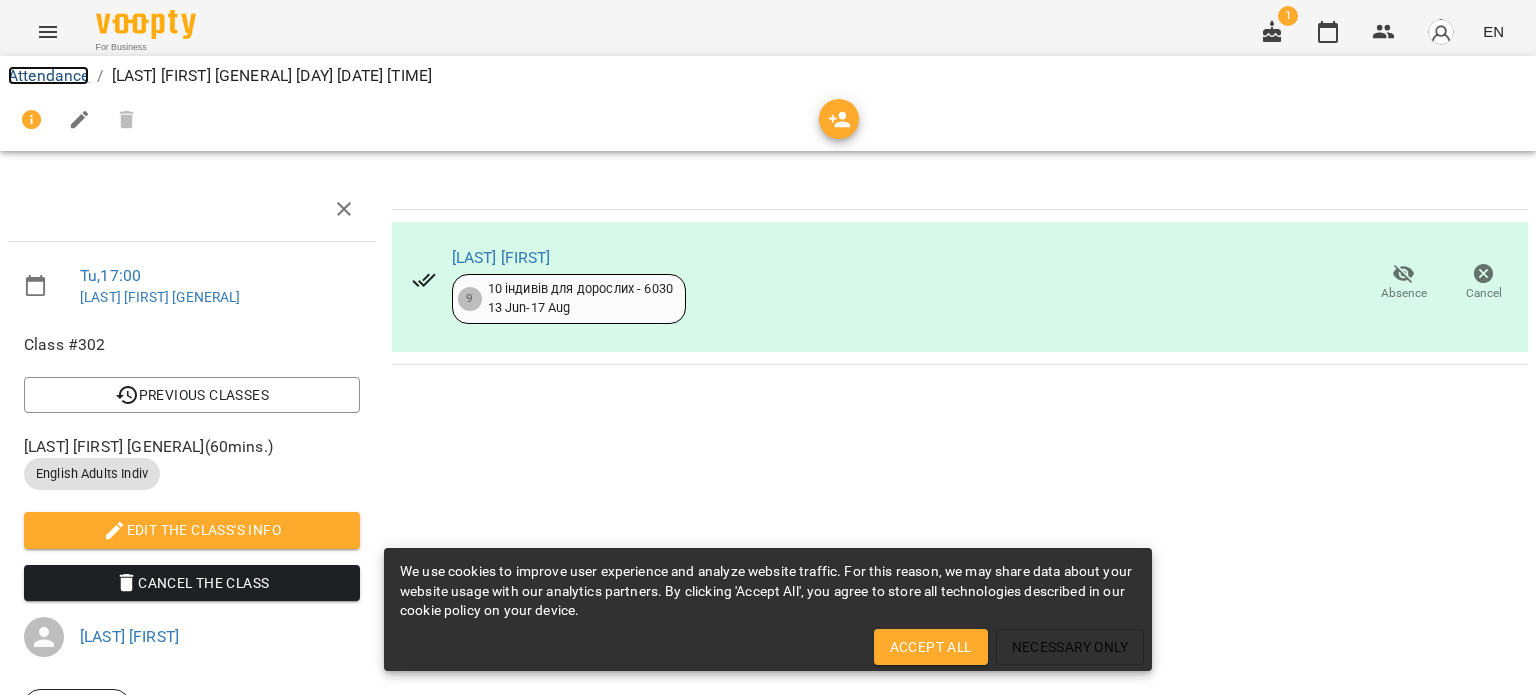 click on "Attendance" at bounding box center (48, 75) 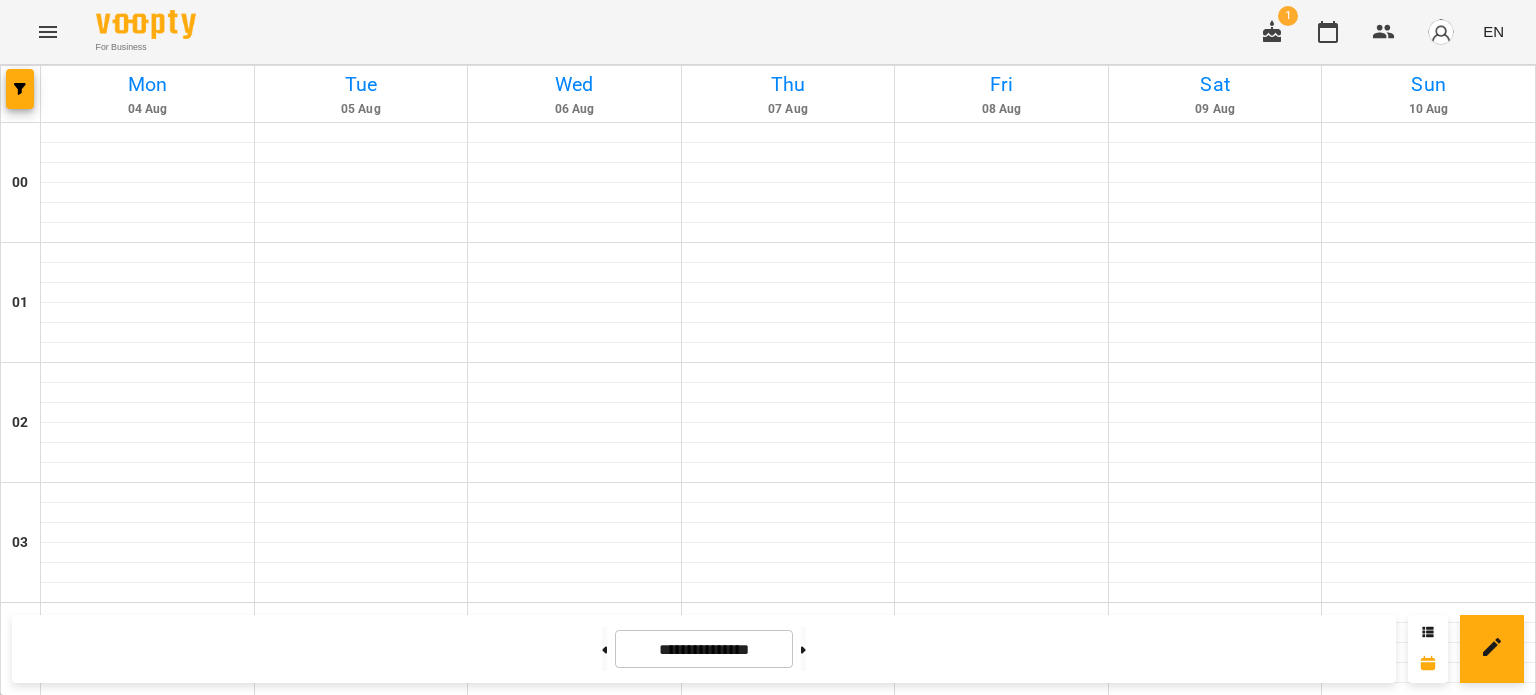 scroll, scrollTop: 2200, scrollLeft: 0, axis: vertical 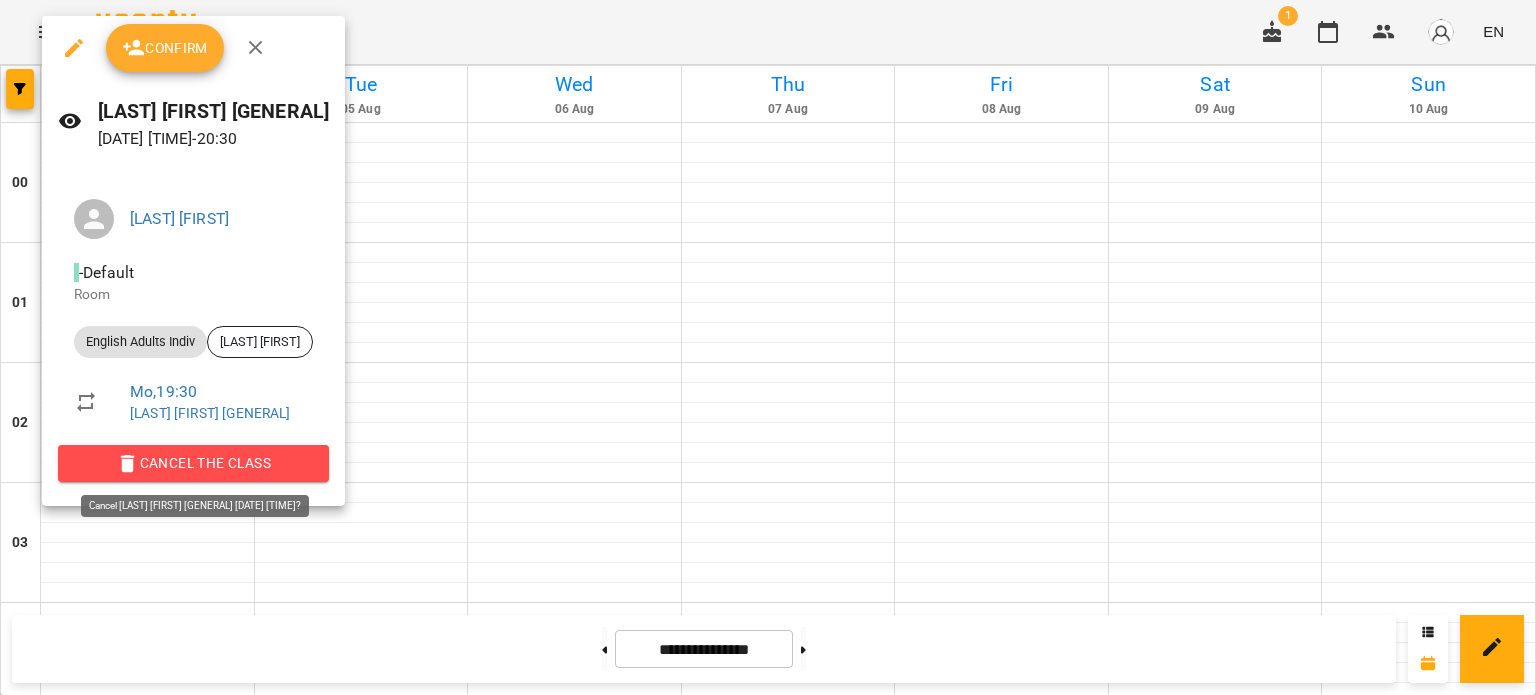 click on "Cancel the class" at bounding box center (193, 463) 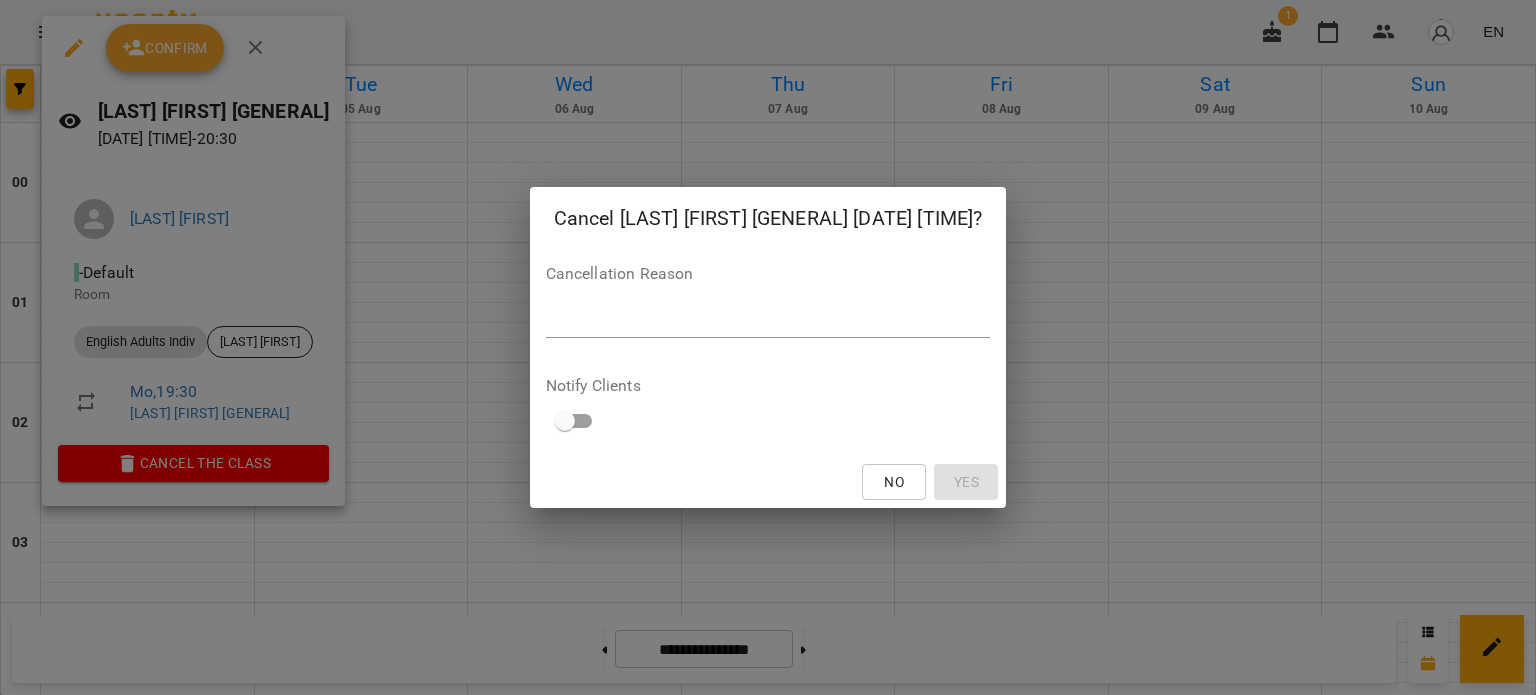 click on "*" at bounding box center [768, 322] 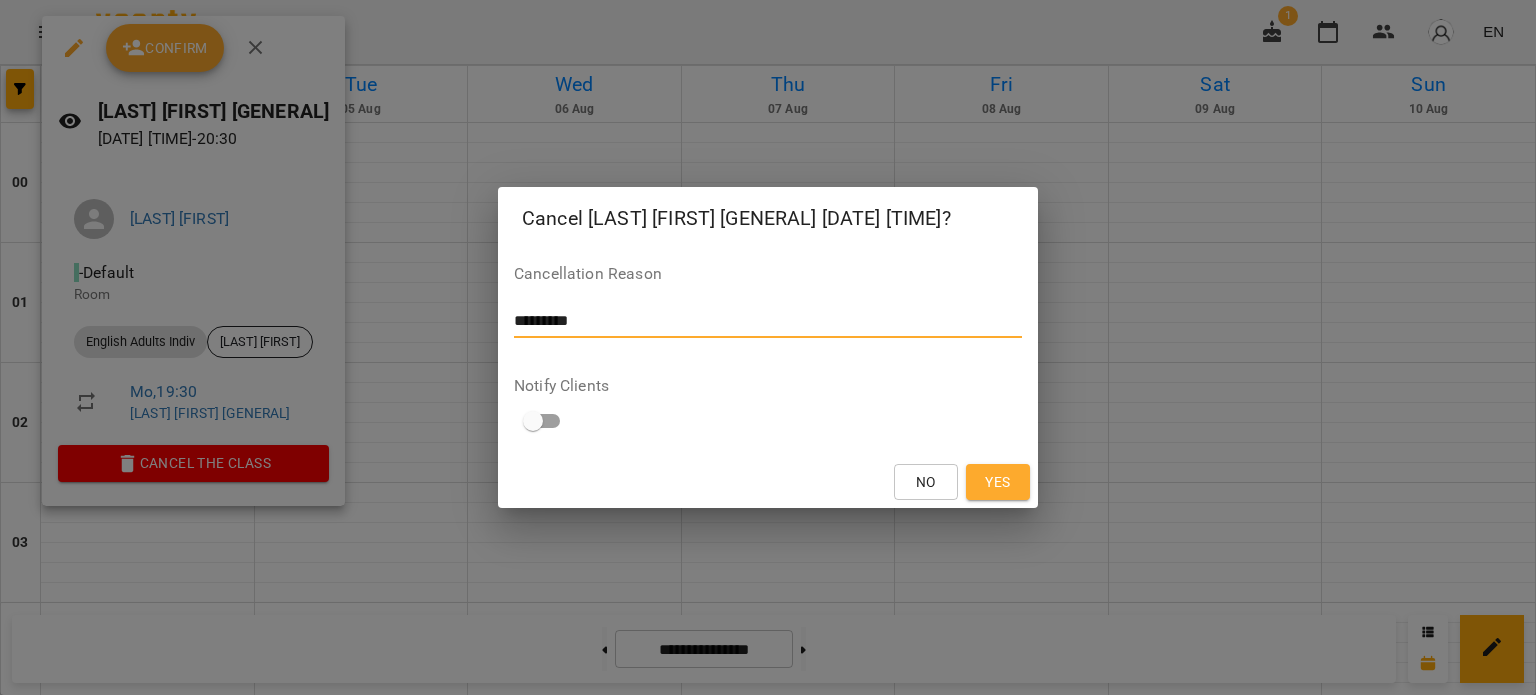 drag, startPoint x: 615, startPoint y: 321, endPoint x: 448, endPoint y: 318, distance: 167.02695 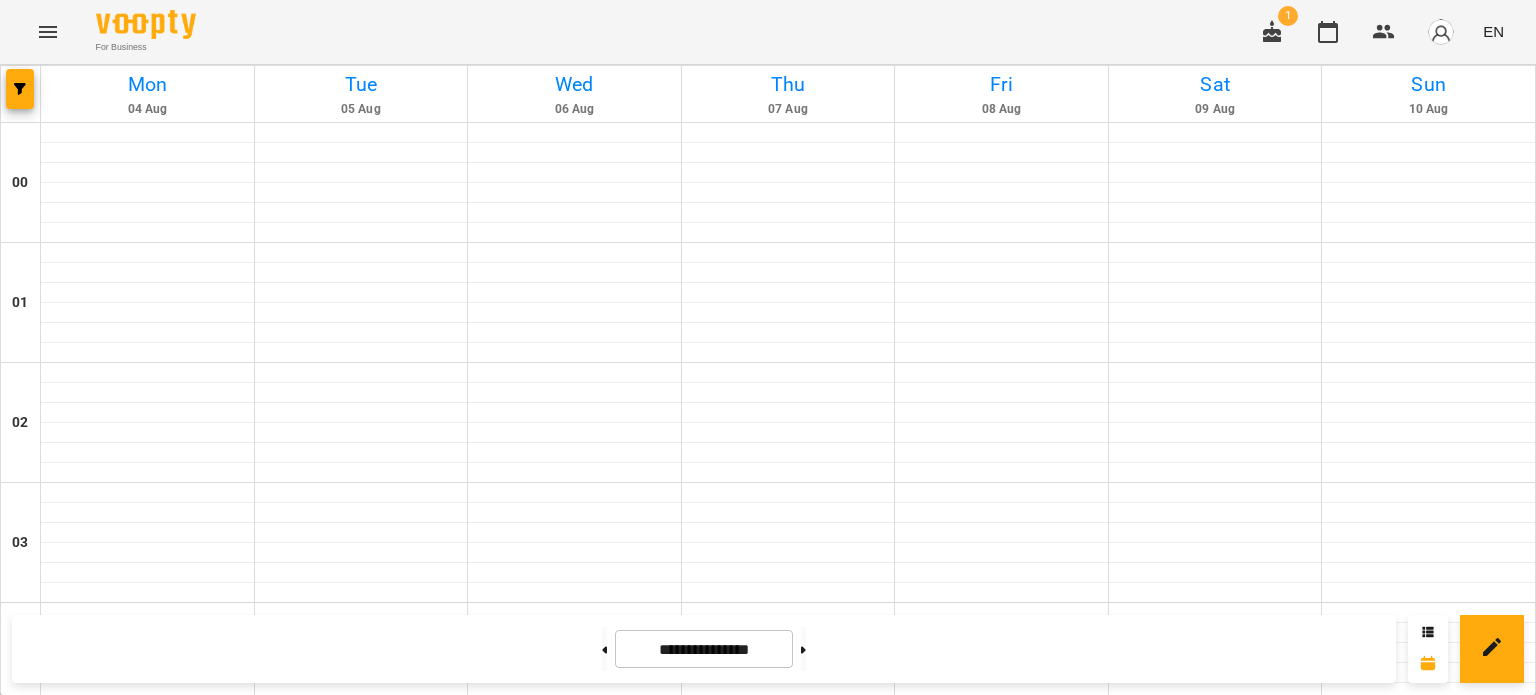 click on "English Adults Indiv - Осіпцова Світлана" at bounding box center (788, 2537) 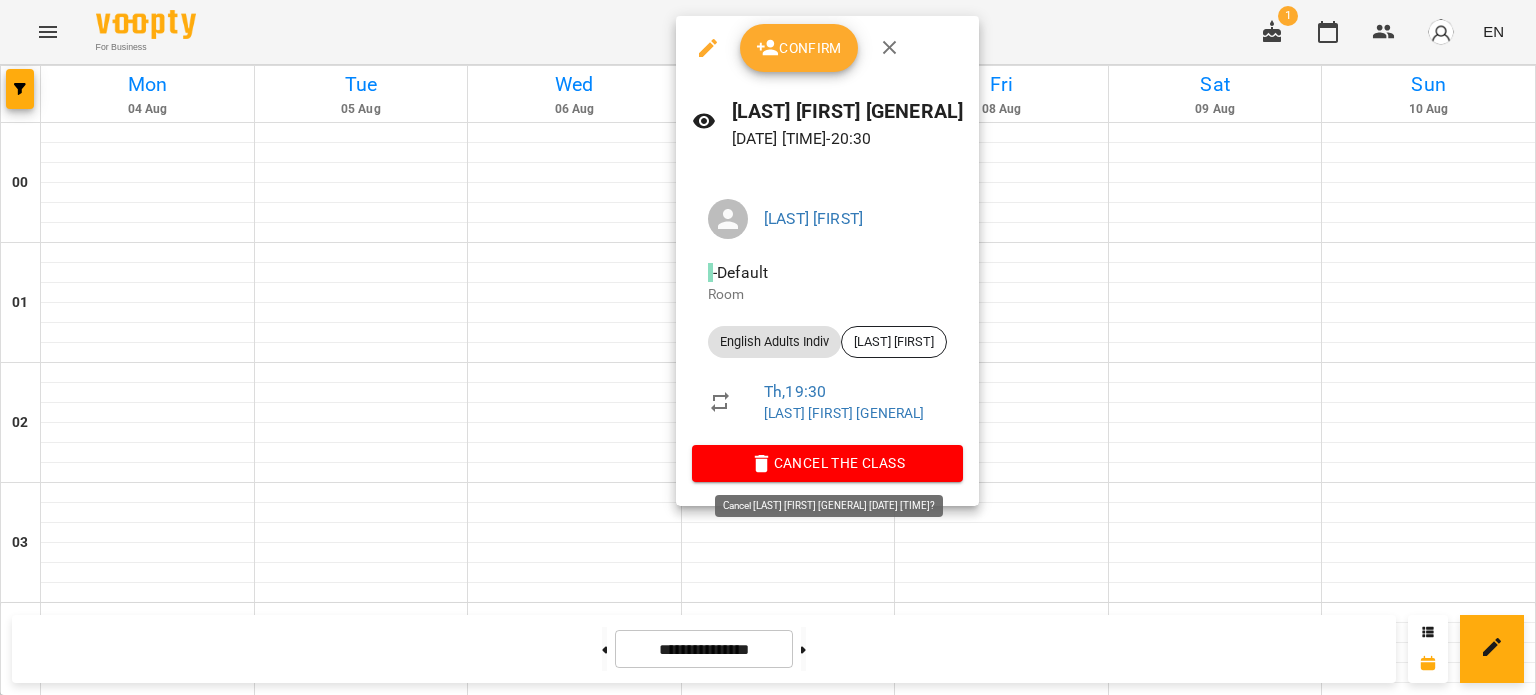 click on "Cancel the class" at bounding box center (827, 463) 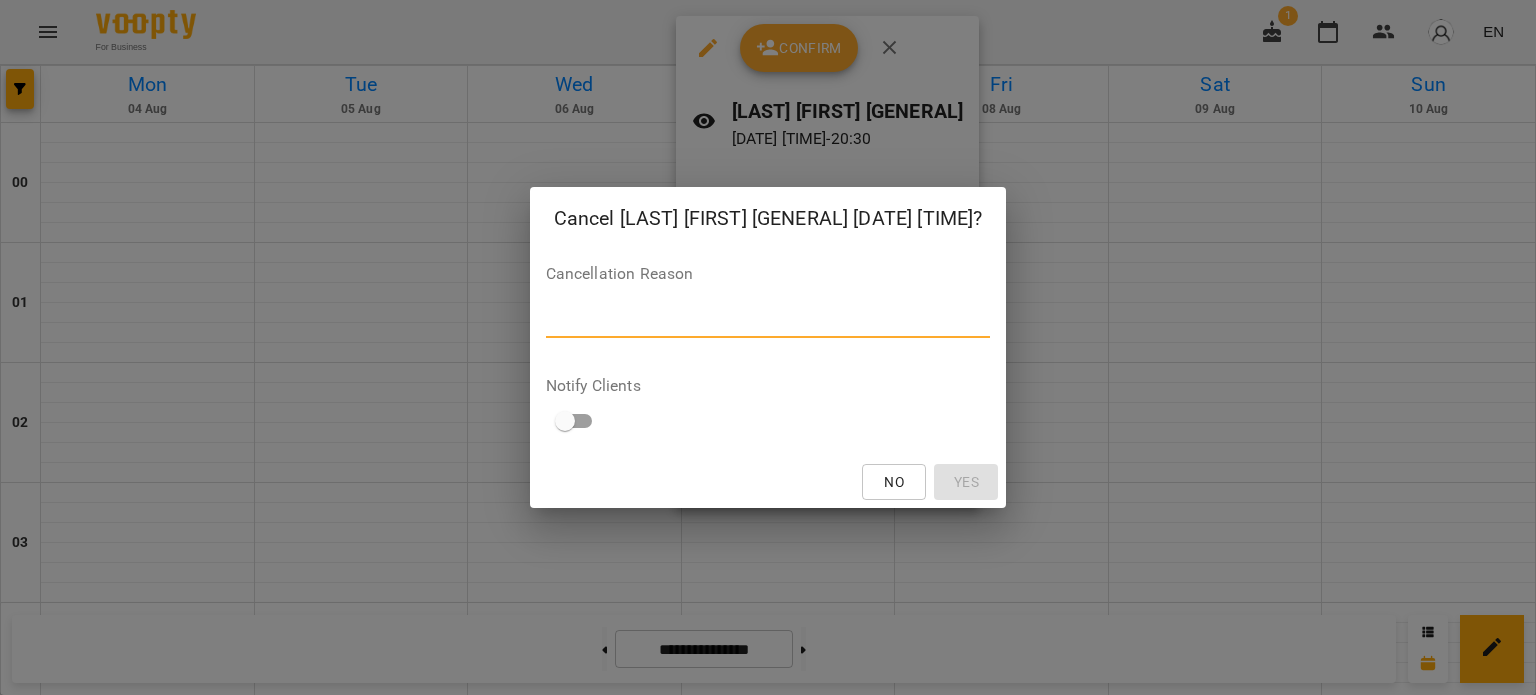 click at bounding box center (768, 321) 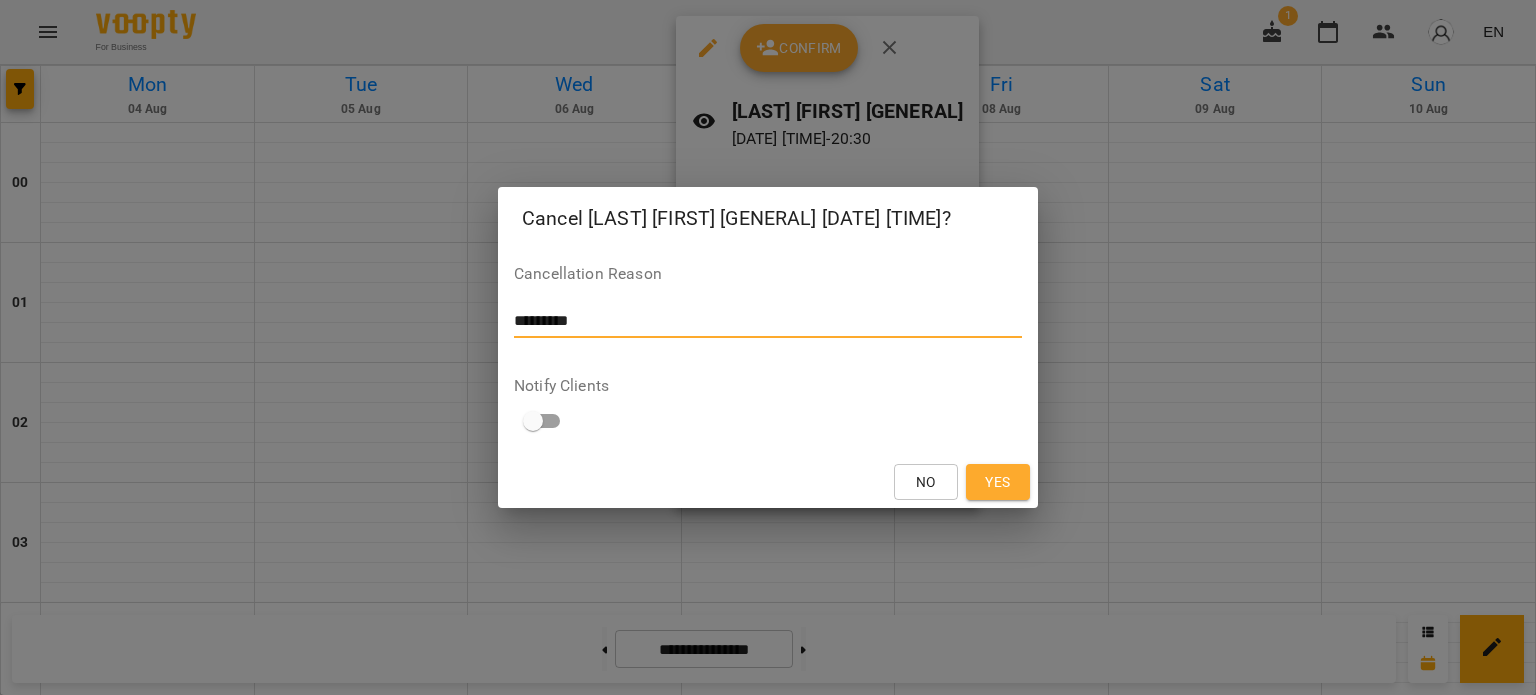 type on "*********" 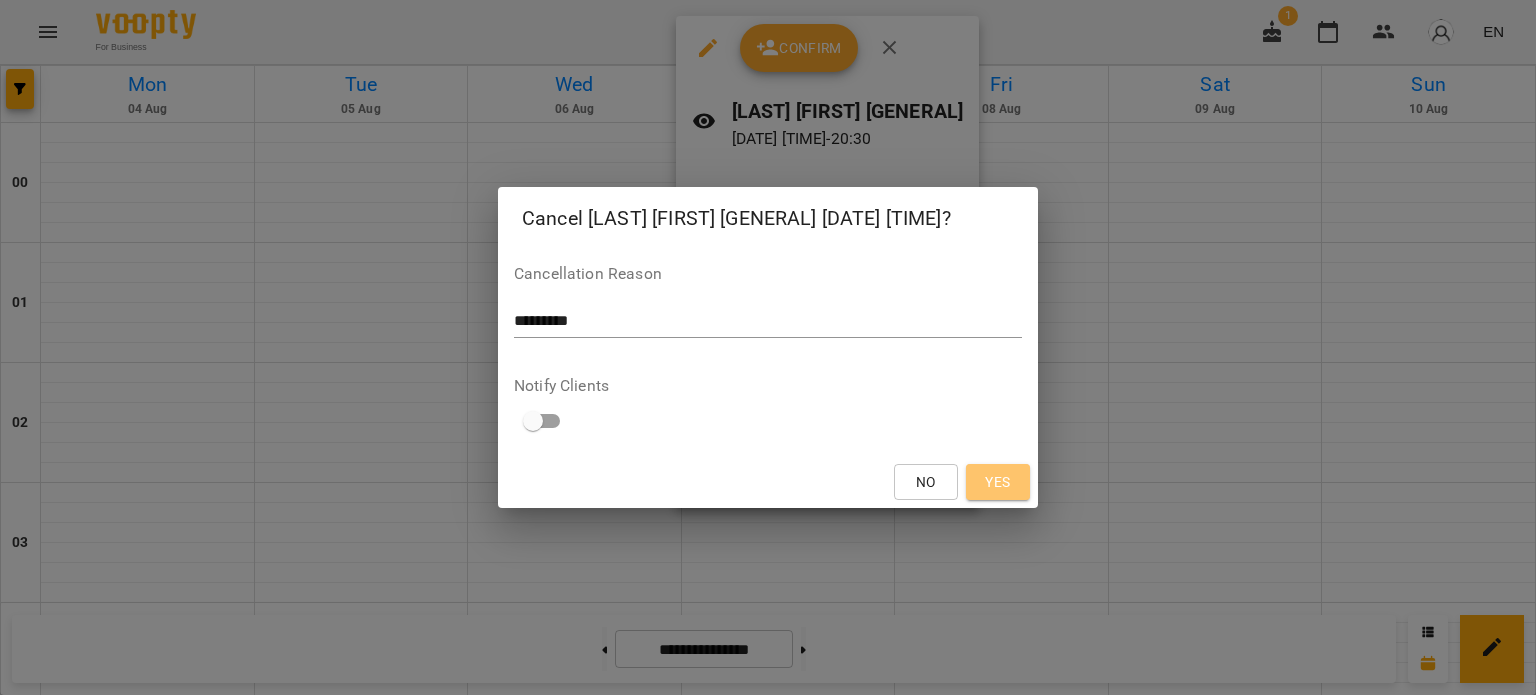 click on "Yes" at bounding box center [997, 482] 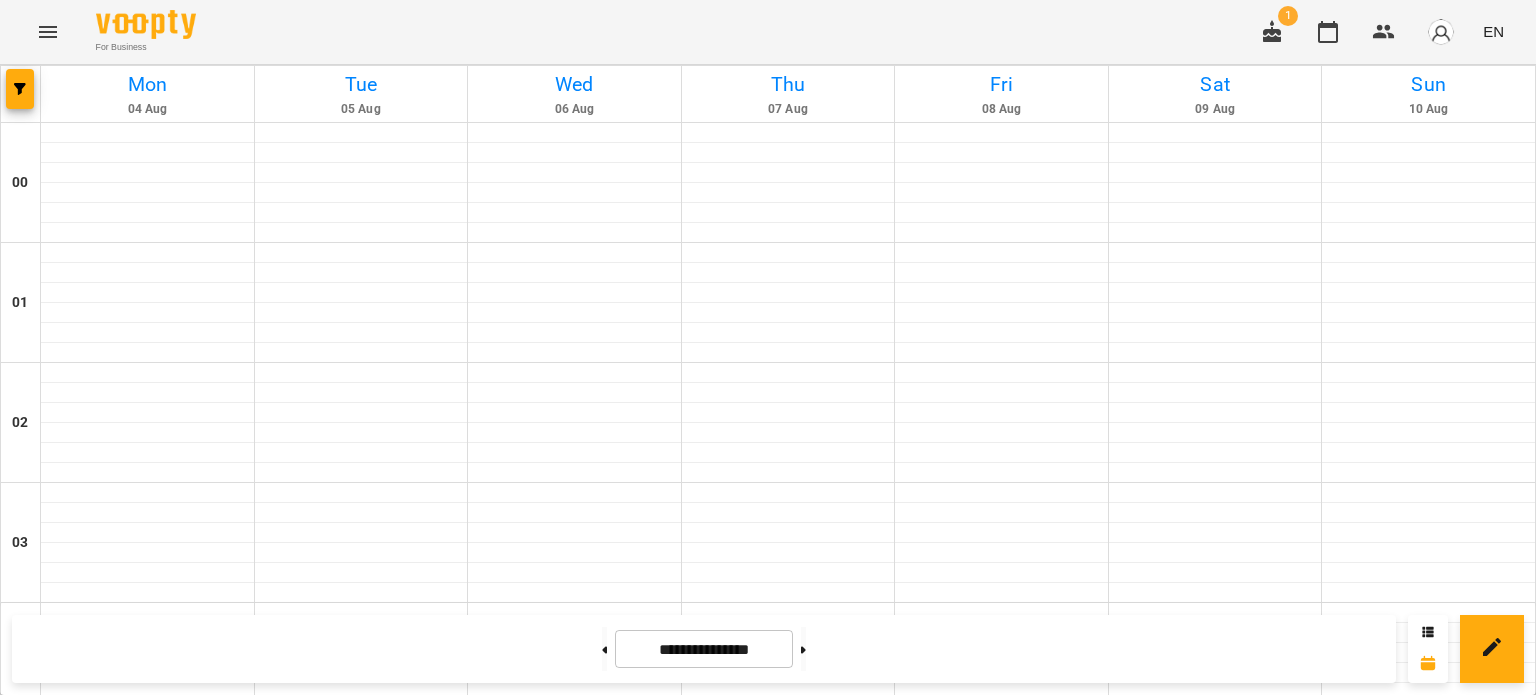 scroll, scrollTop: 900, scrollLeft: 0, axis: vertical 